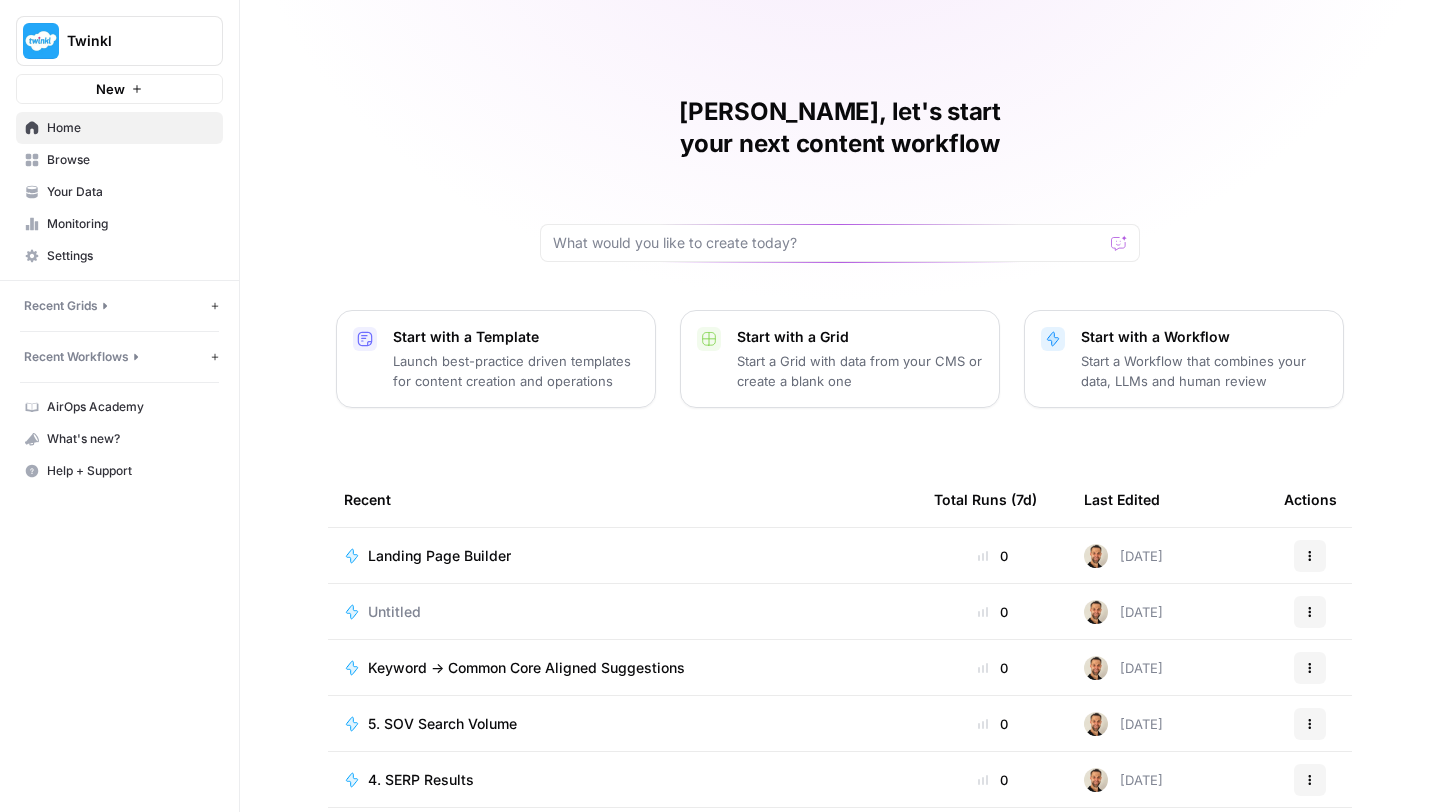 scroll, scrollTop: 0, scrollLeft: 0, axis: both 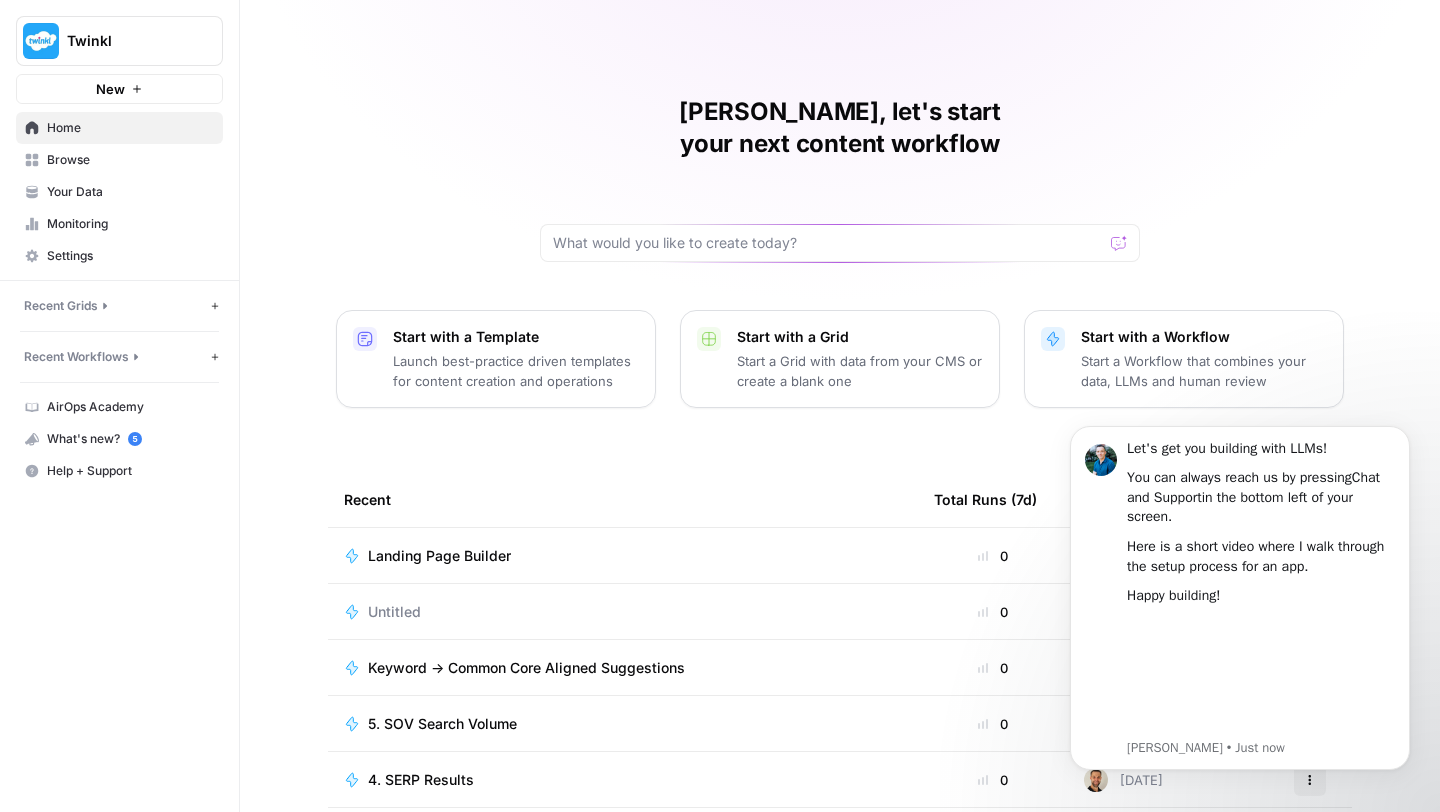 click on "Launch best-practice driven templates for content creation and operations" at bounding box center (516, 371) 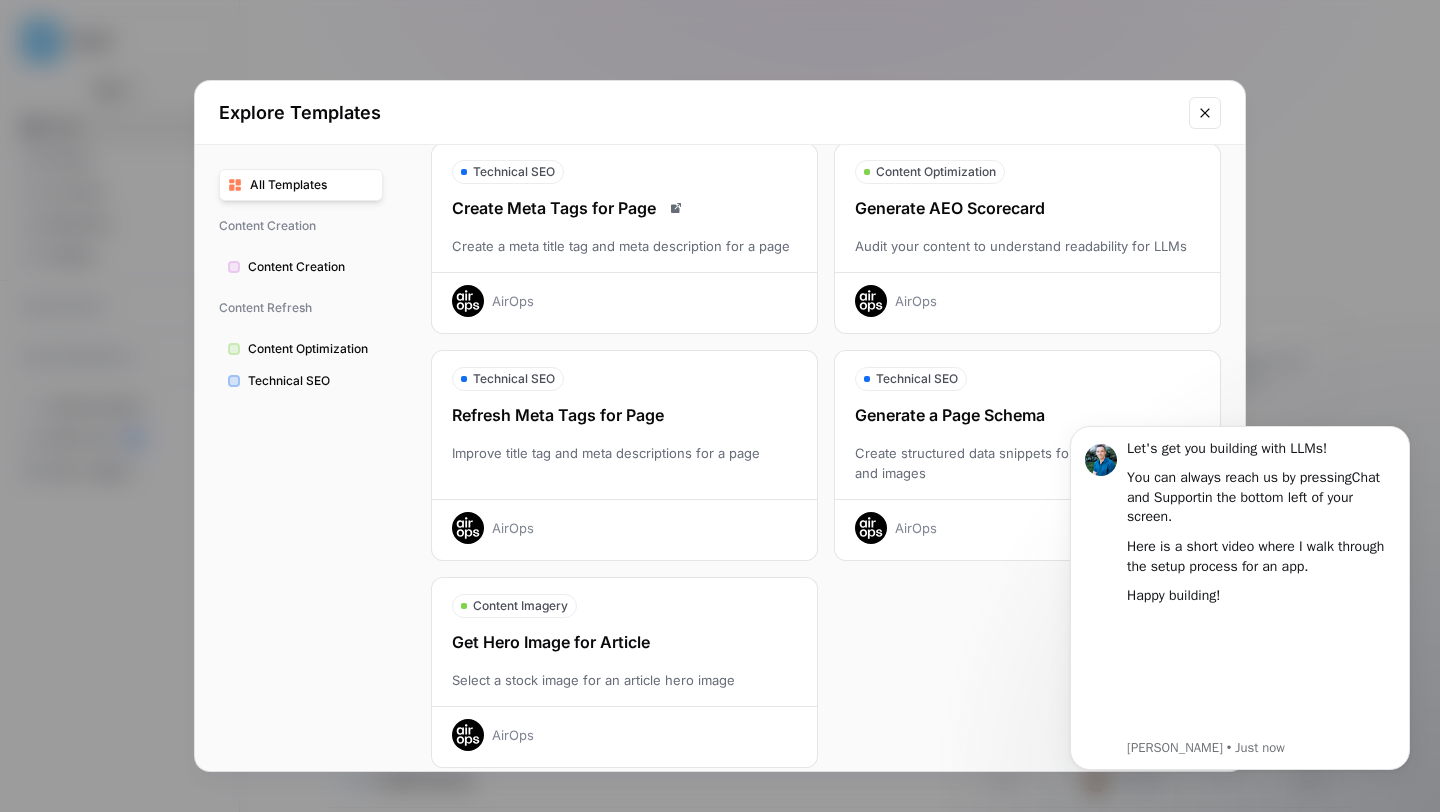 scroll, scrollTop: 537, scrollLeft: 0, axis: vertical 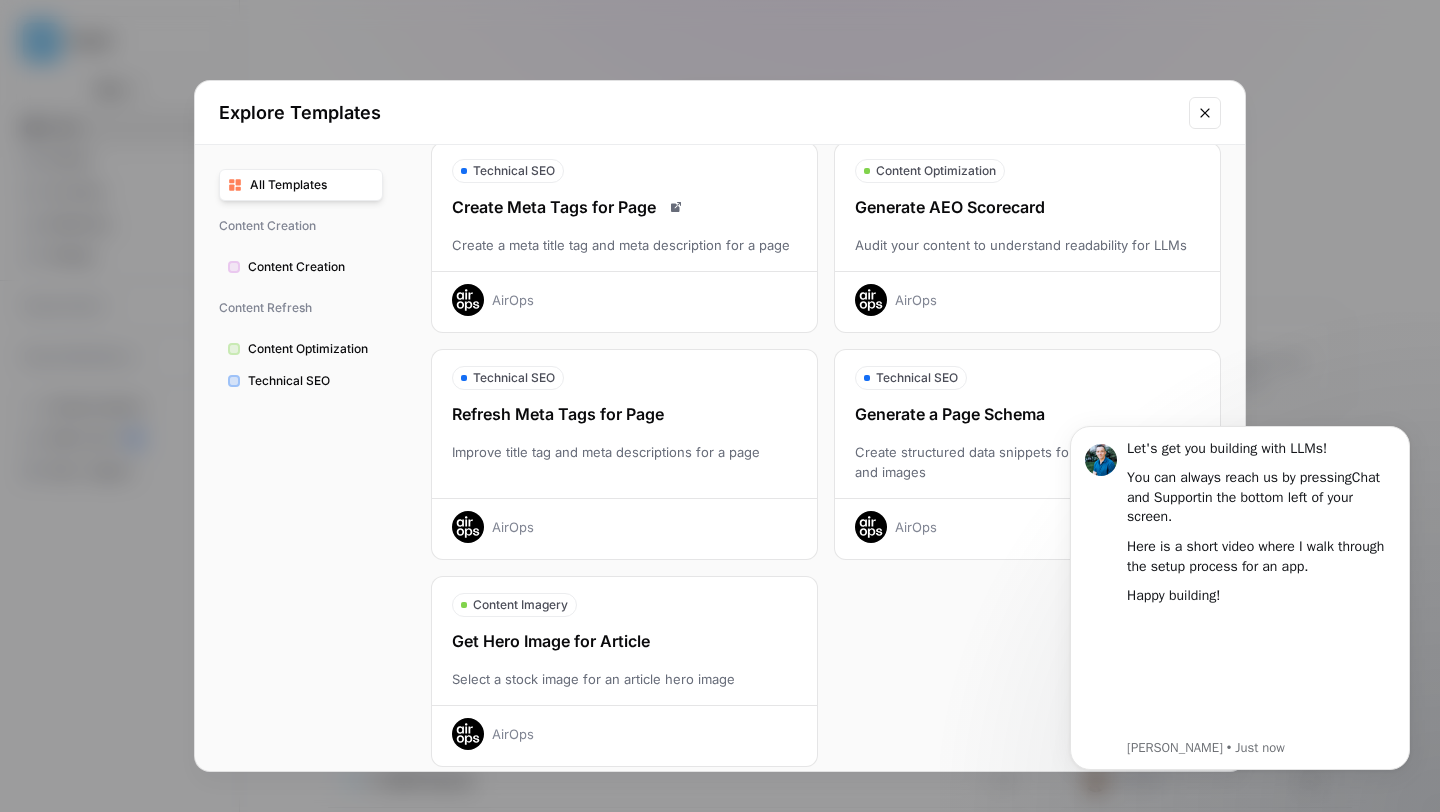 click 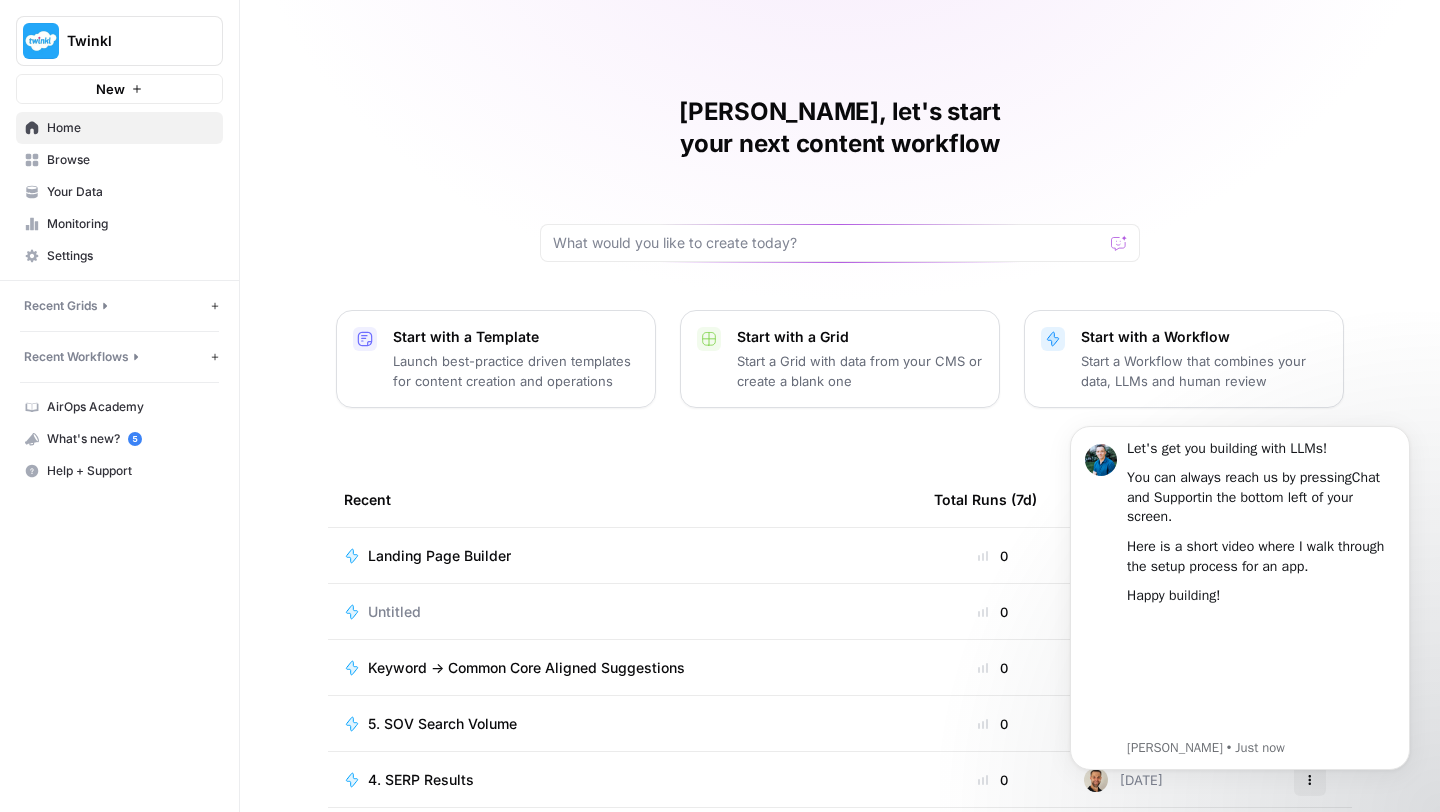 click on "Start with a Workflow" at bounding box center (1204, 337) 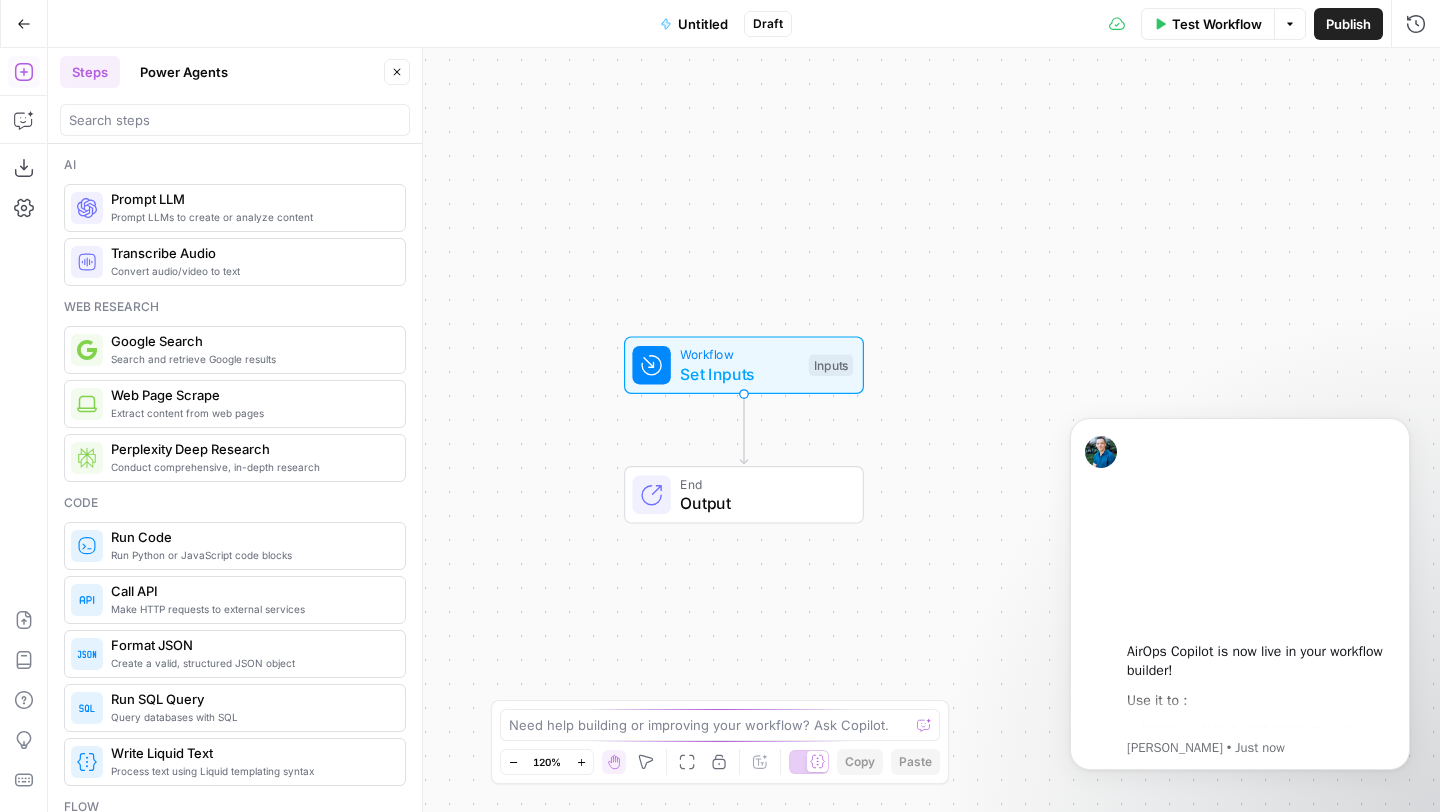 click on "Extract content from web pages" at bounding box center (250, 413) 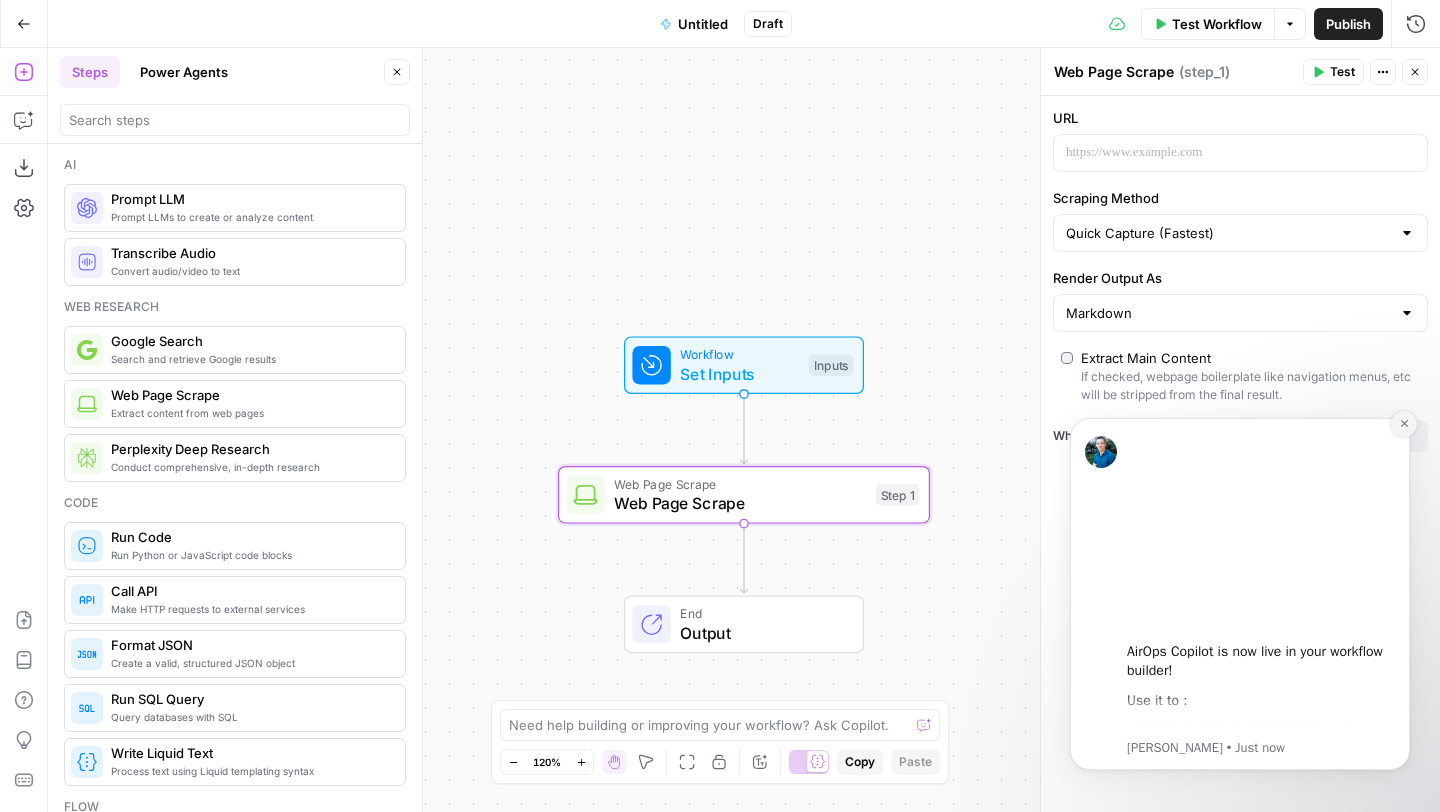 click at bounding box center (1404, 424) 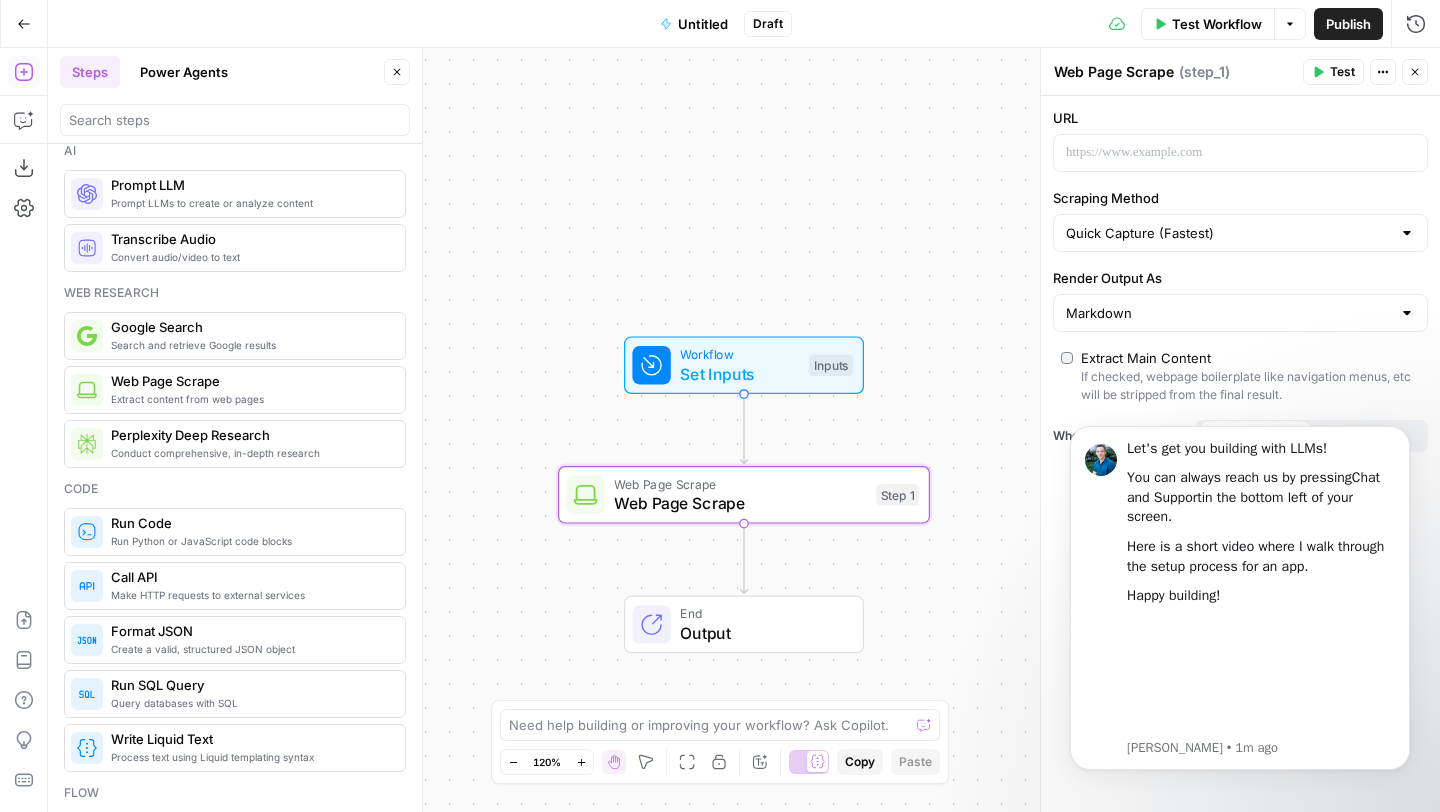 scroll, scrollTop: 0, scrollLeft: 0, axis: both 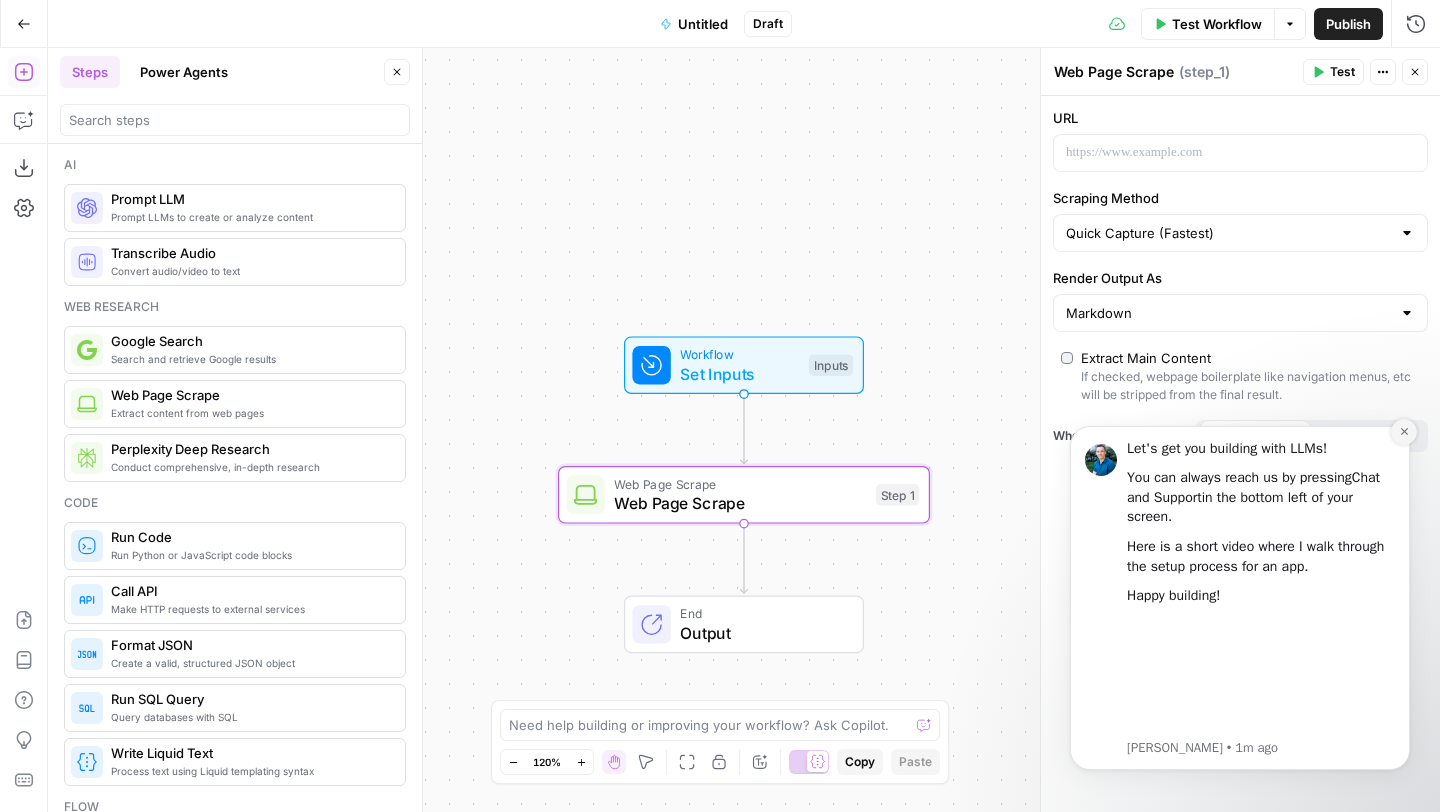 click 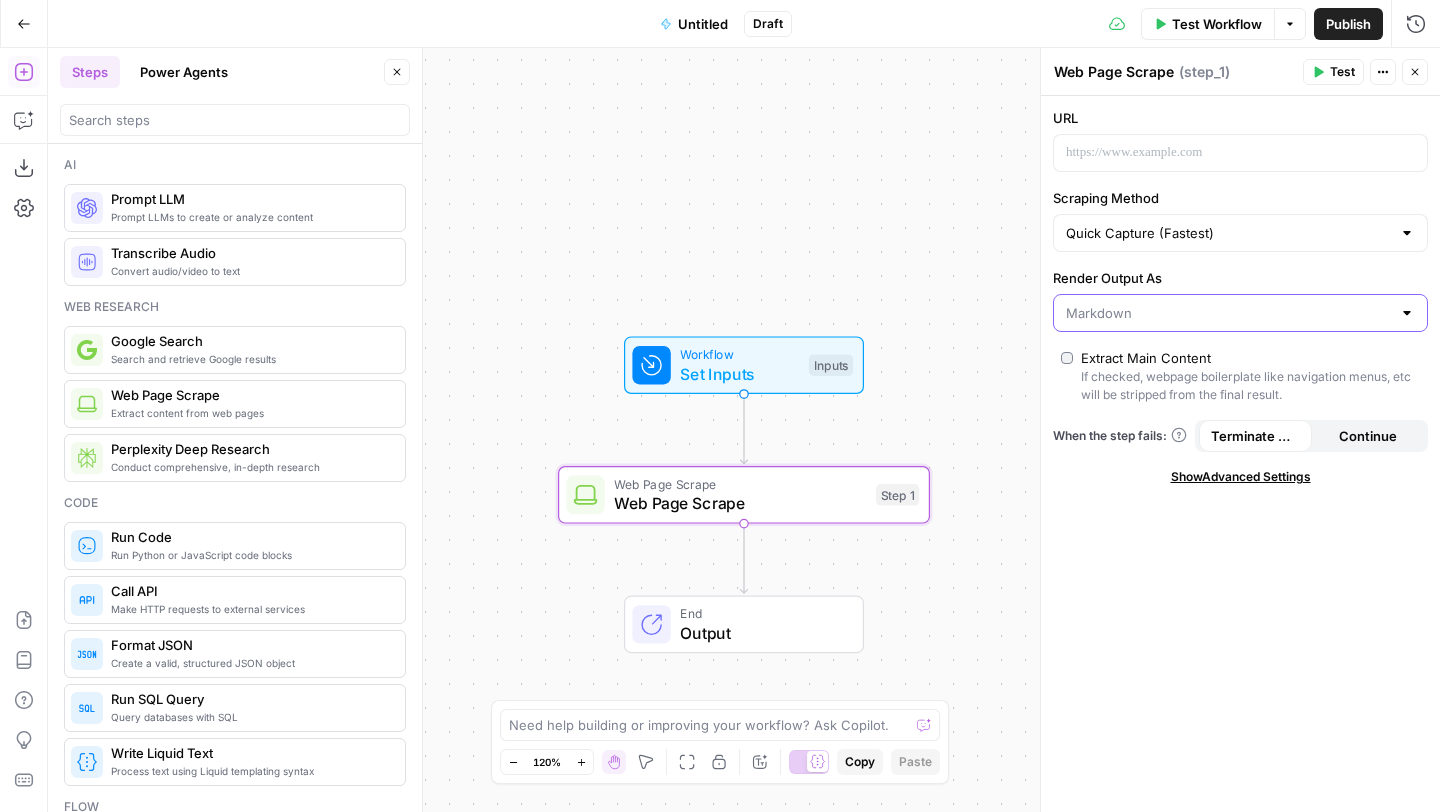 click on "Render Output As" at bounding box center (1228, 313) 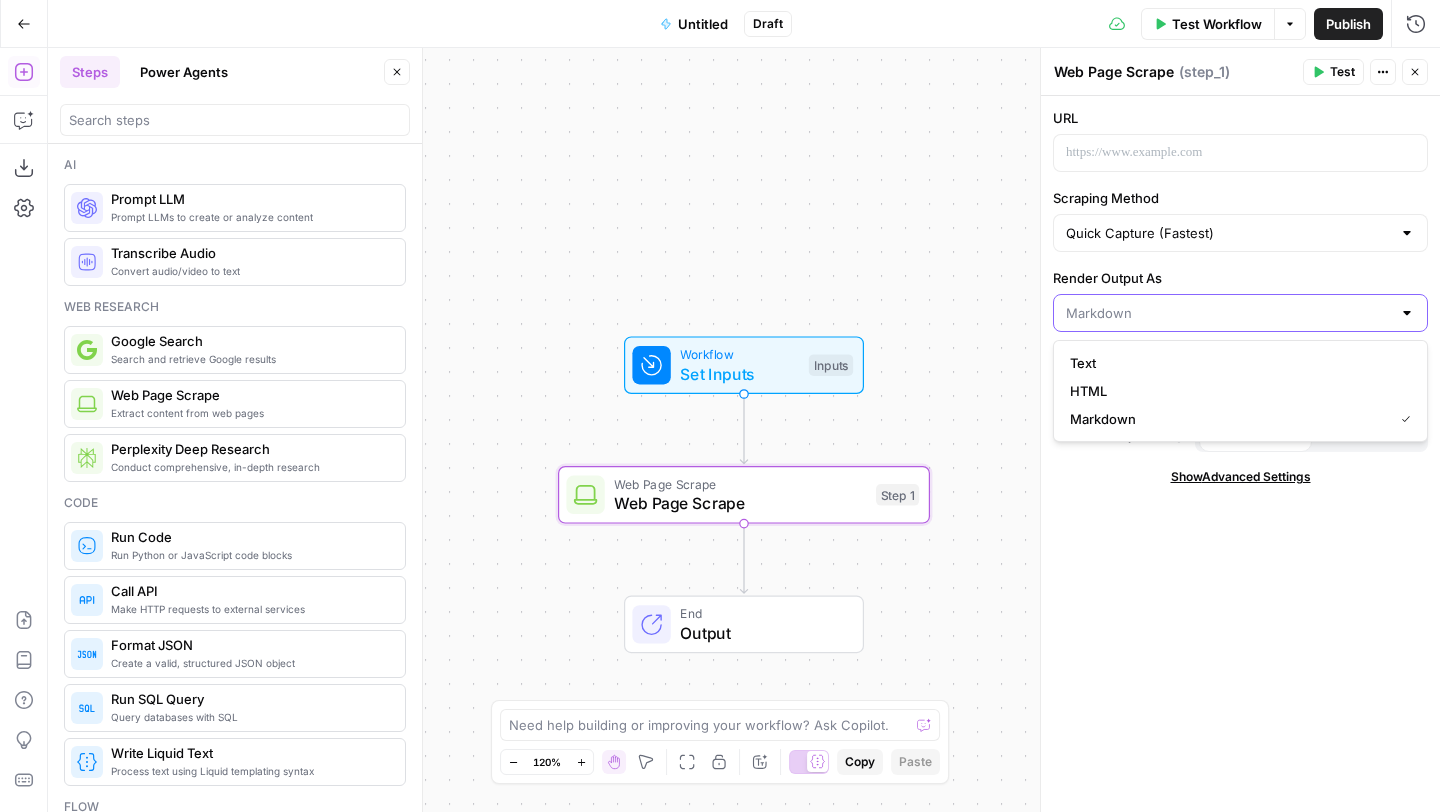 click on "Render Output As" at bounding box center (1228, 313) 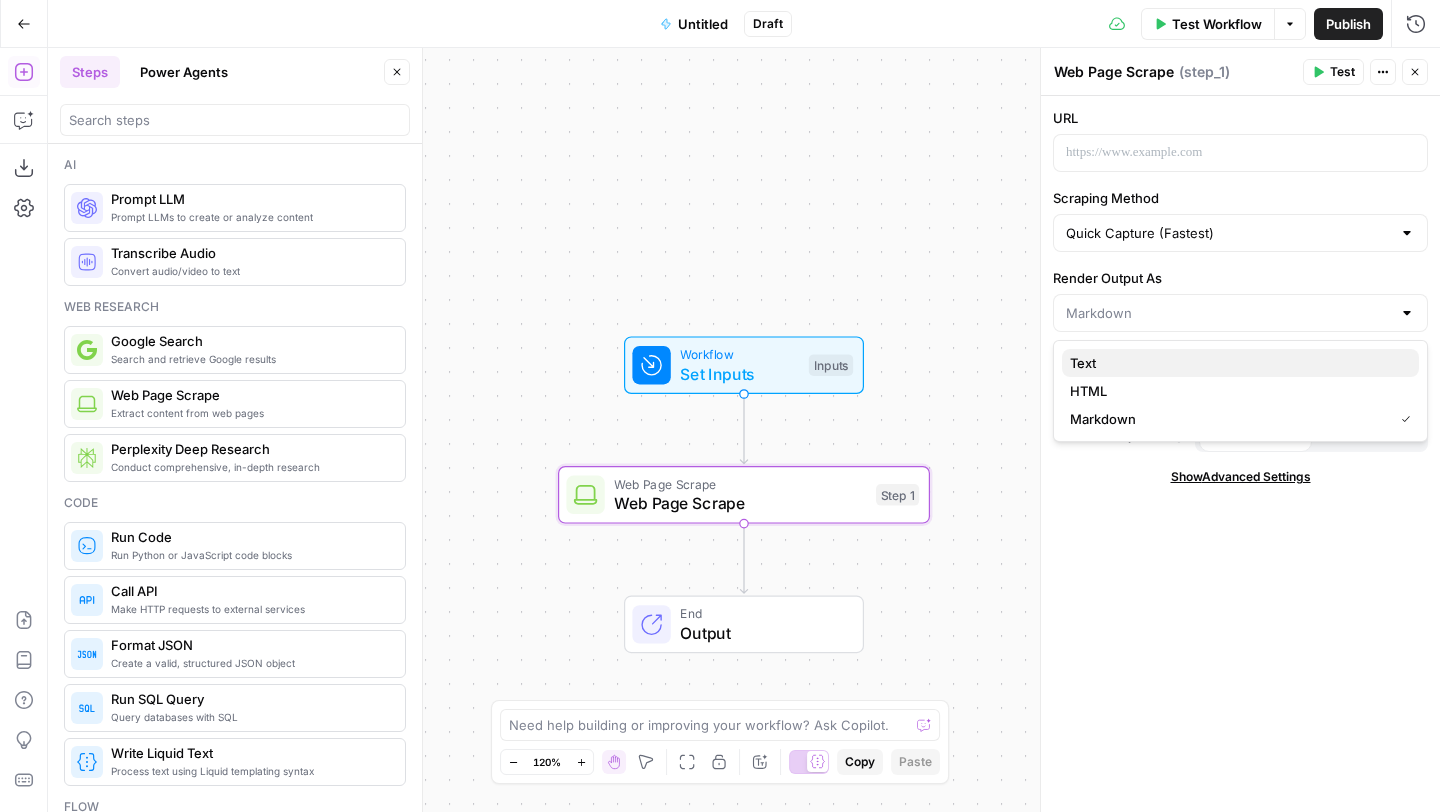 click on "Text" at bounding box center (1236, 363) 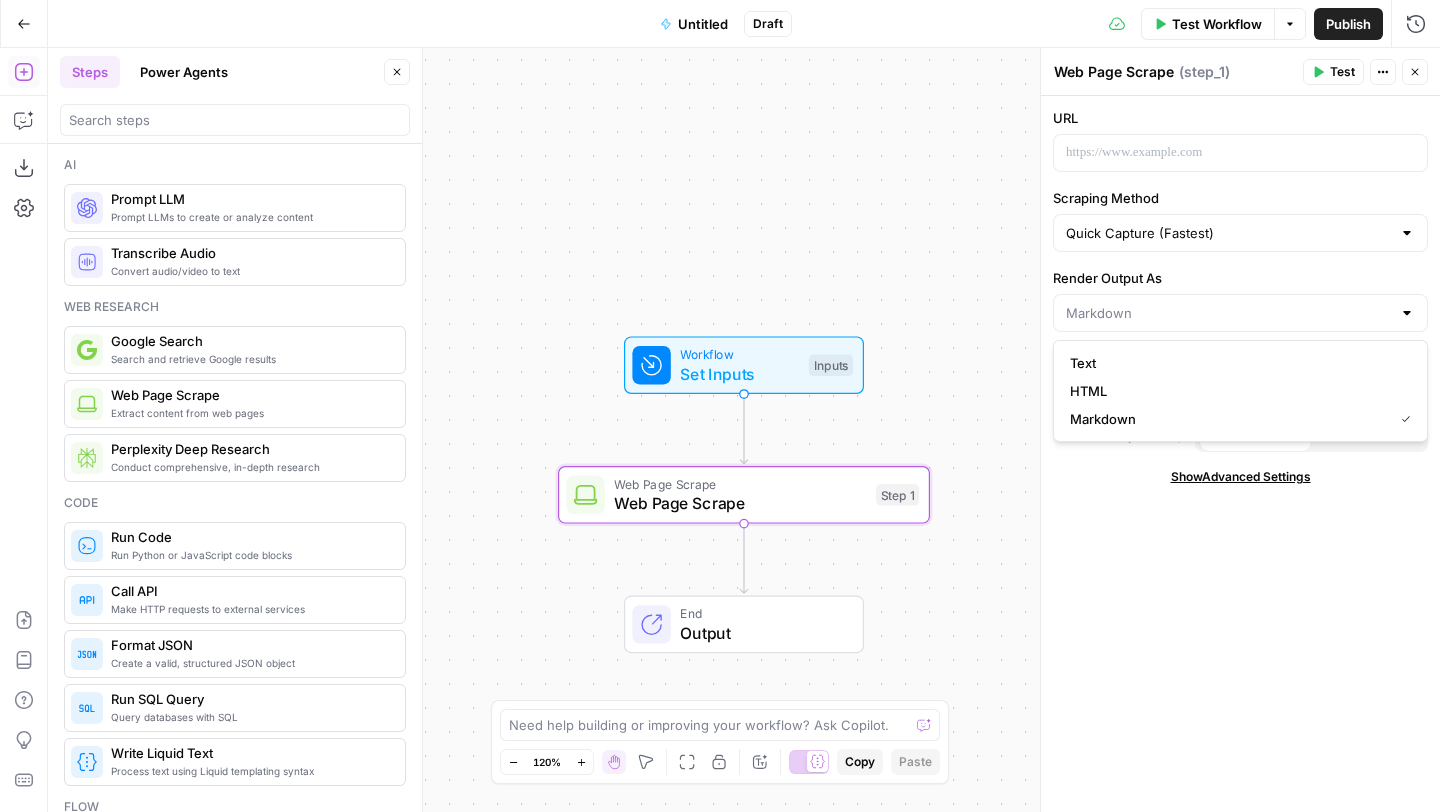 type on "Text" 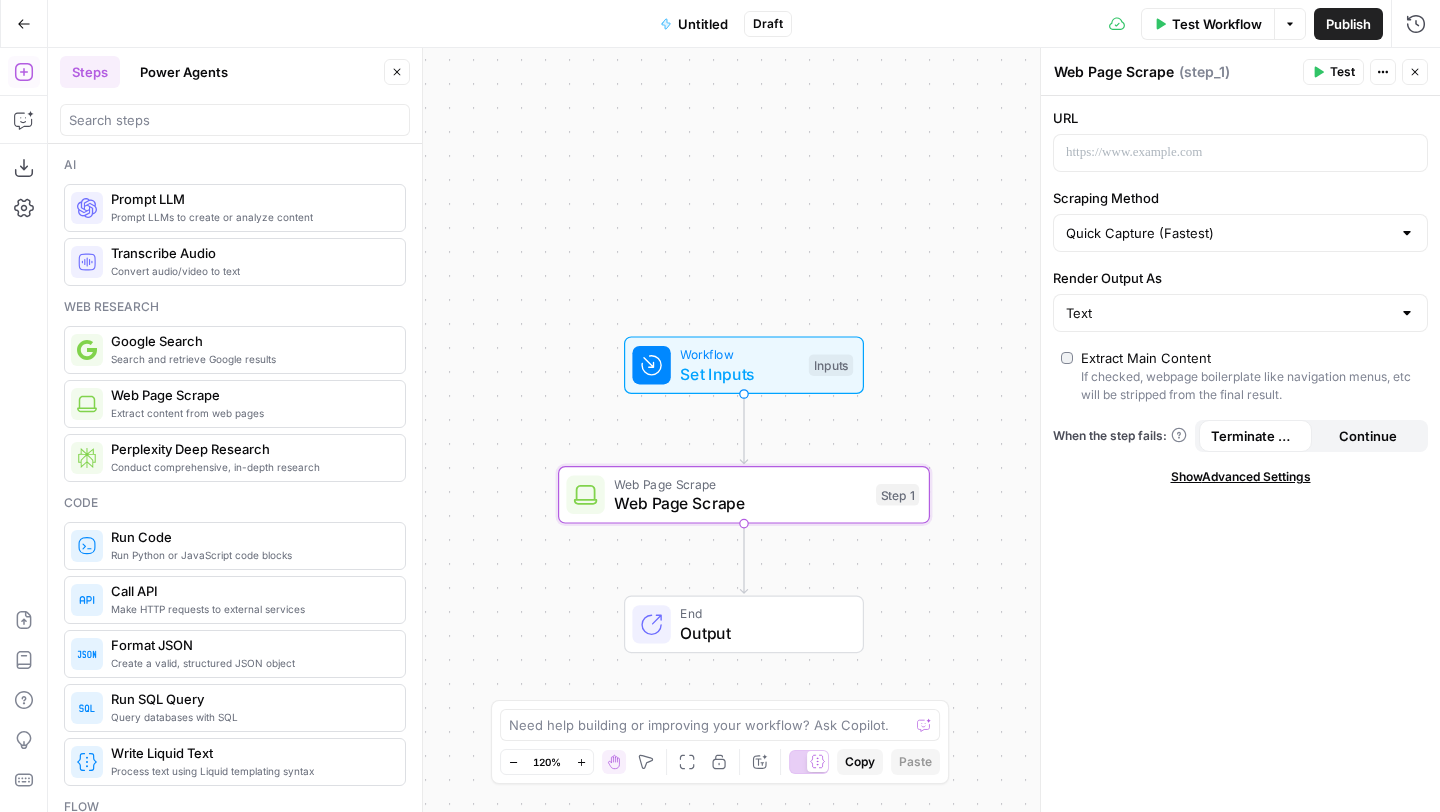 click on "Show  Advanced Settings" at bounding box center [1241, 477] 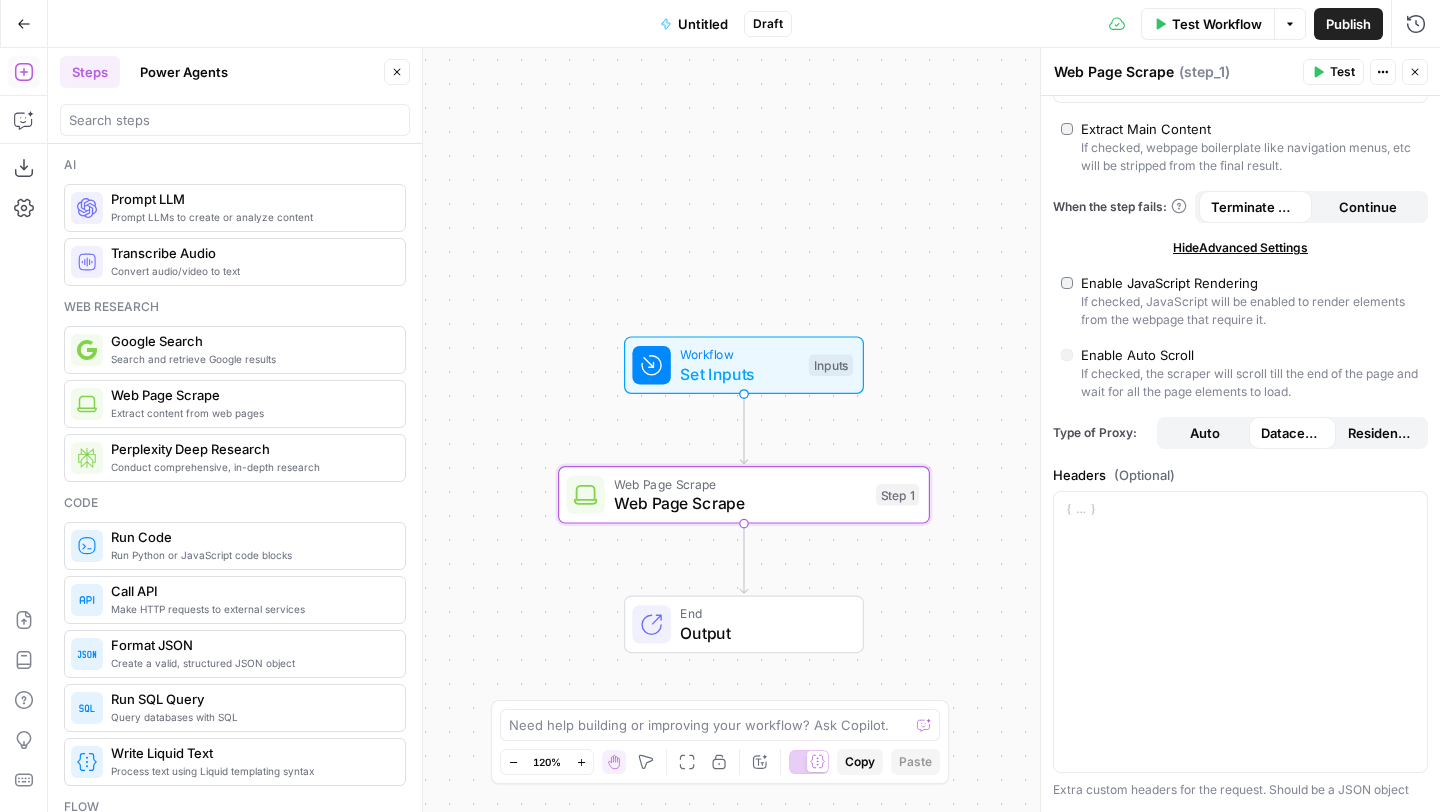 scroll, scrollTop: 265, scrollLeft: 0, axis: vertical 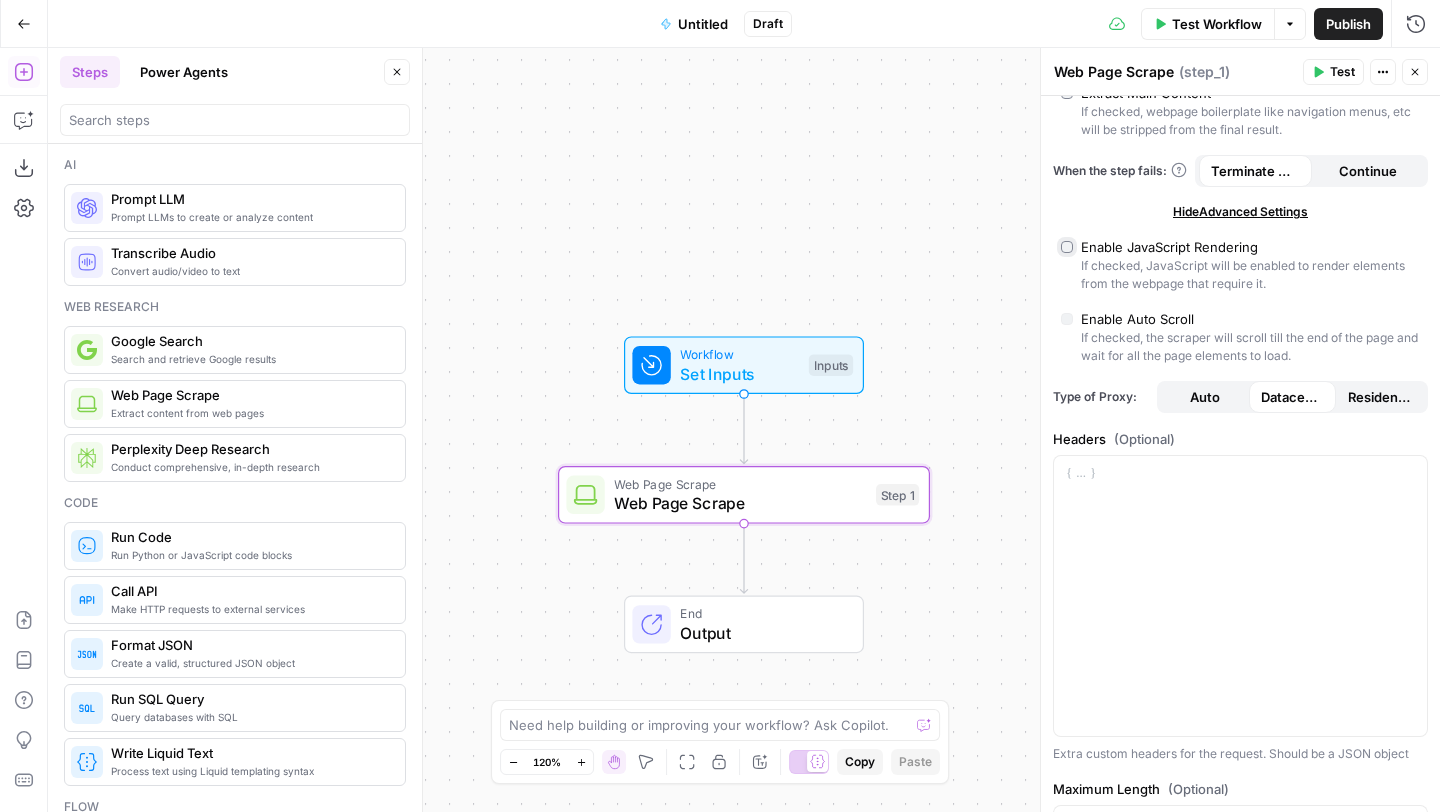 type on "Custom" 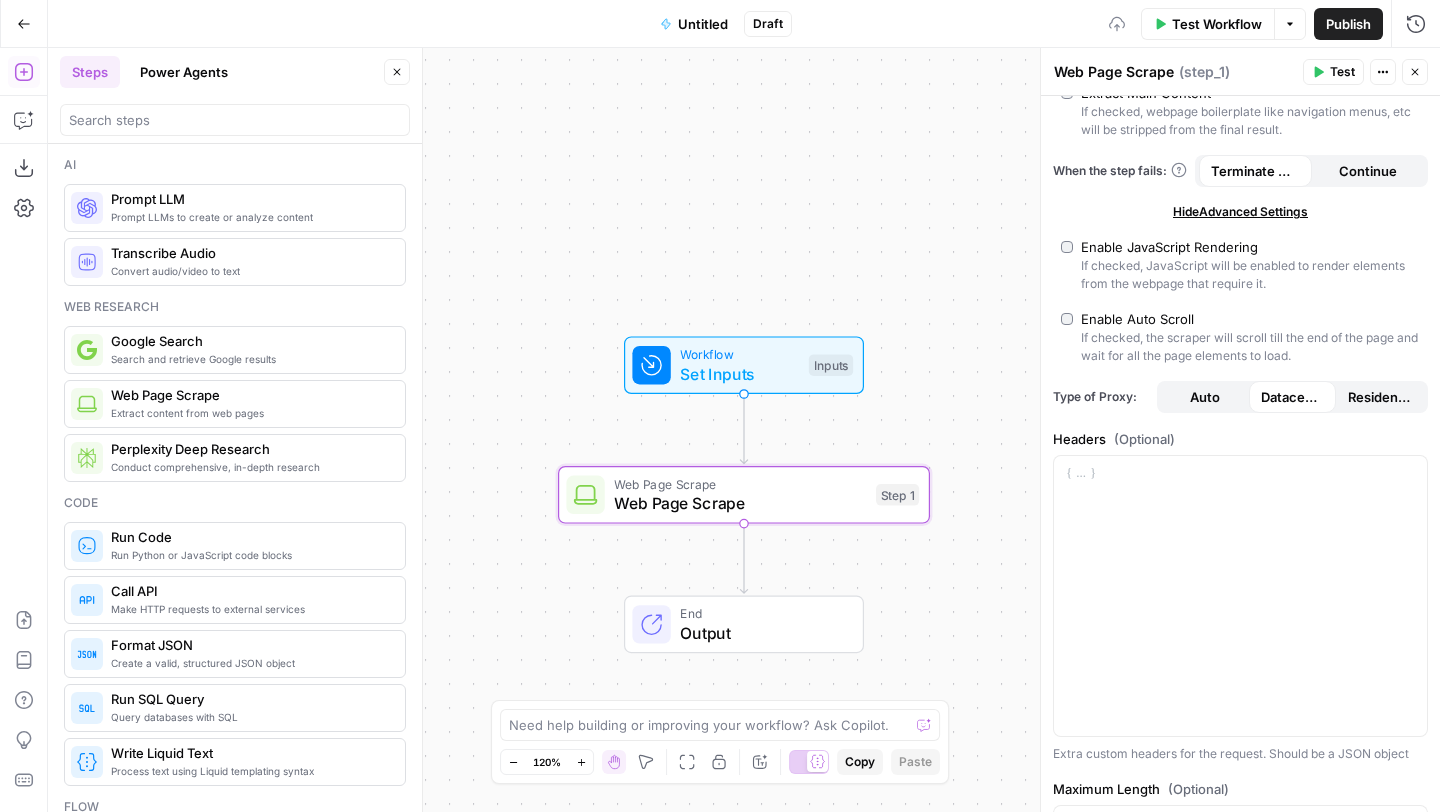 click on "Enable Auto Scroll If checked, the scraper will scroll till the end of the page and wait for all the page elements to load." at bounding box center (1240, 337) 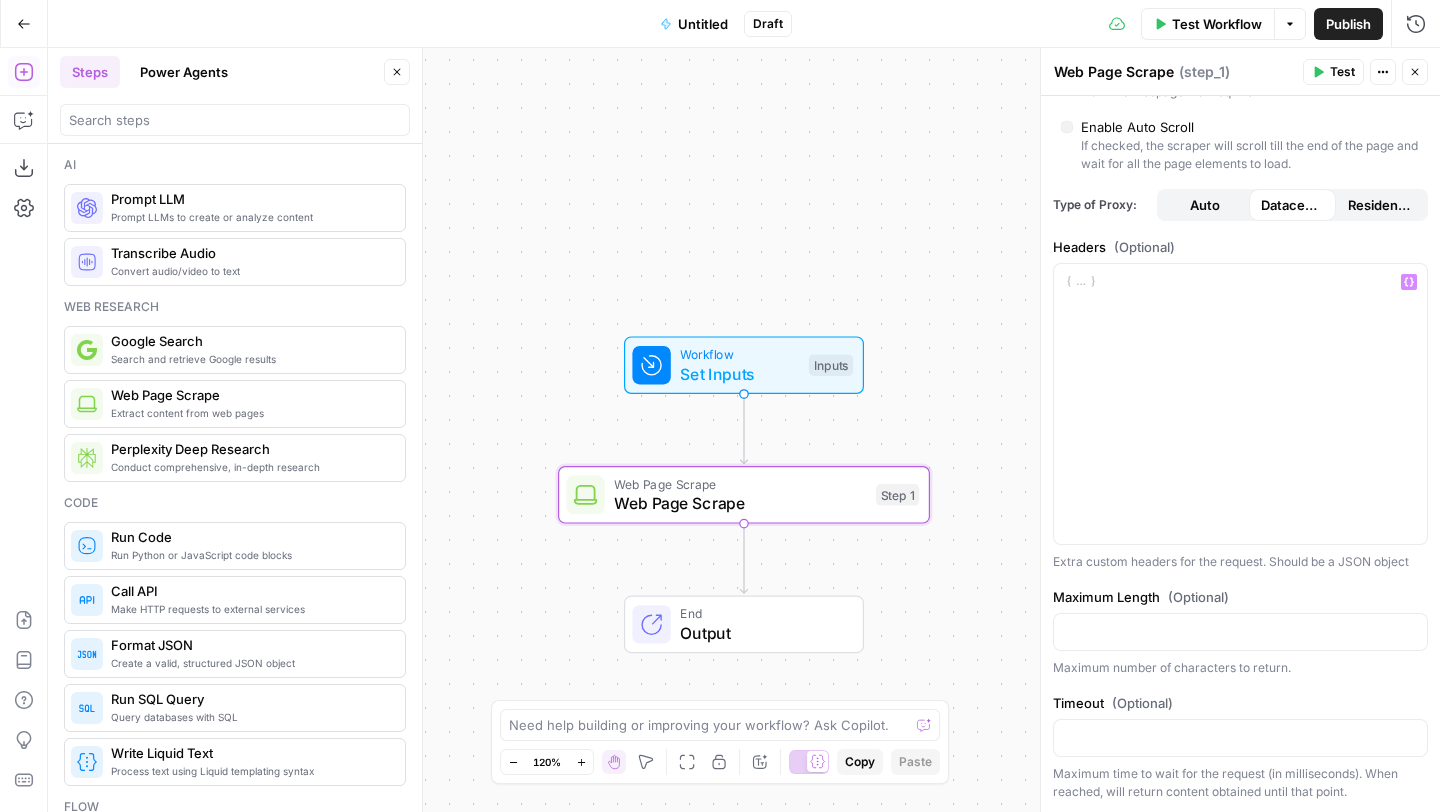 scroll, scrollTop: 322, scrollLeft: 0, axis: vertical 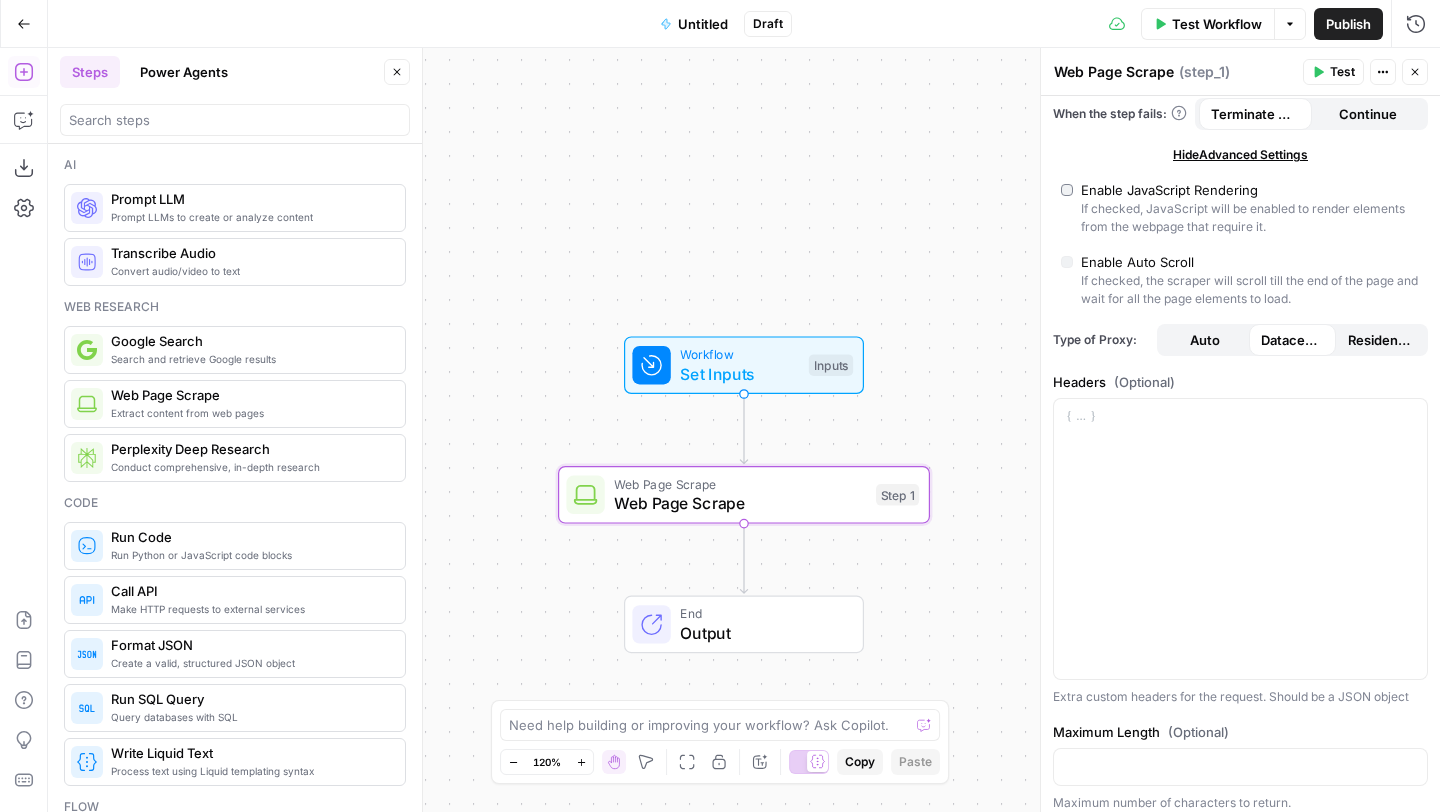 click on "Residential" at bounding box center (1380, 340) 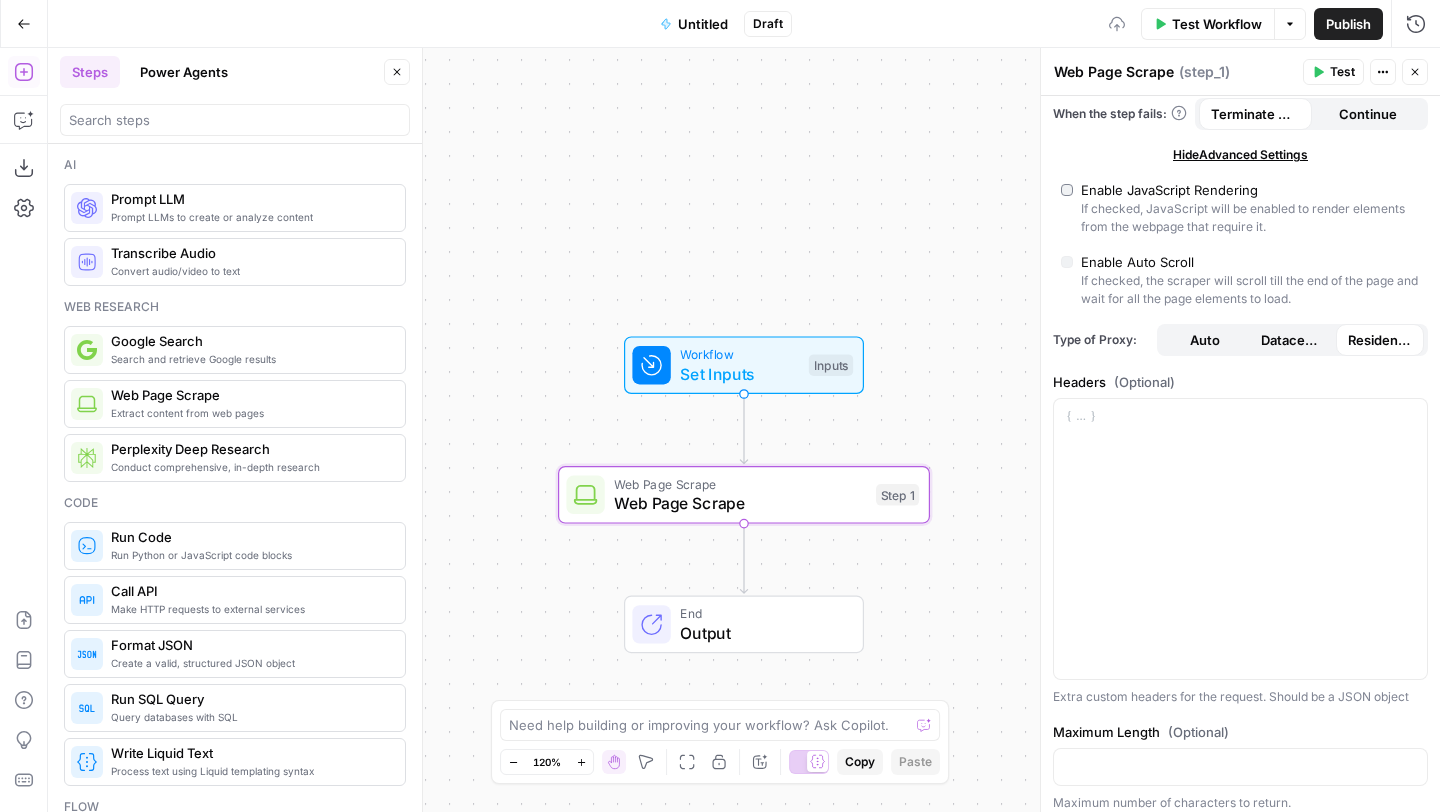 click on "Auto" at bounding box center (1205, 340) 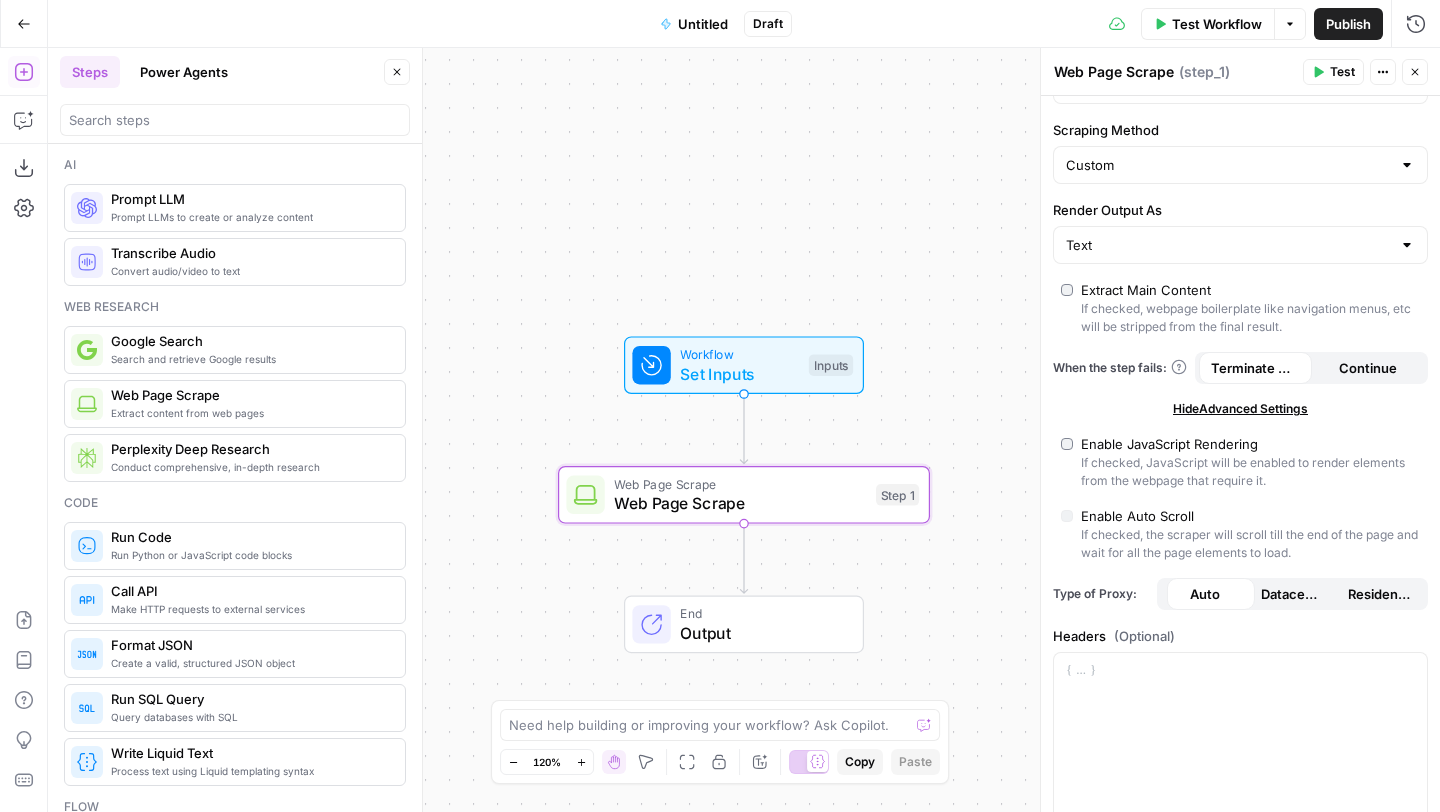 scroll, scrollTop: 0, scrollLeft: 0, axis: both 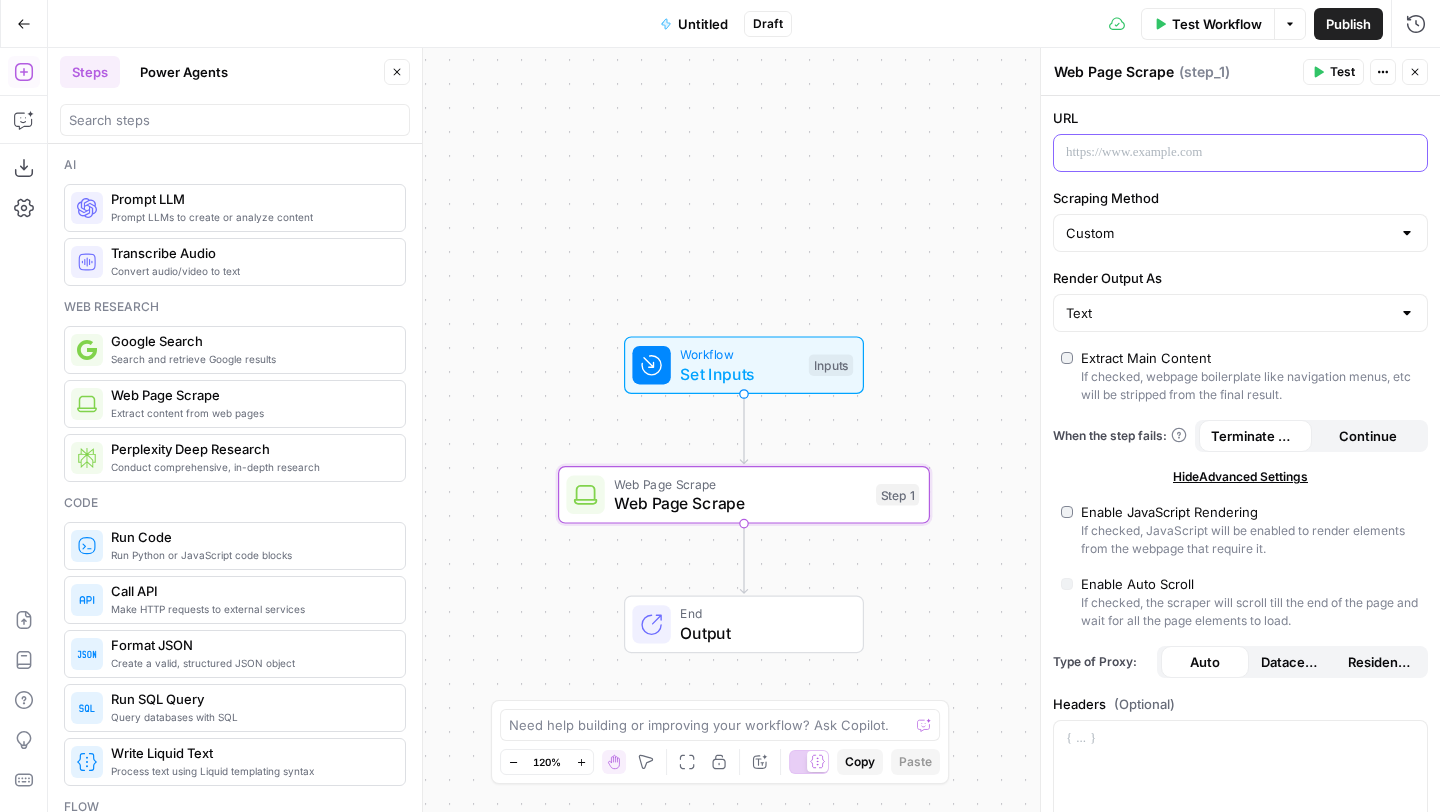 click at bounding box center (1224, 153) 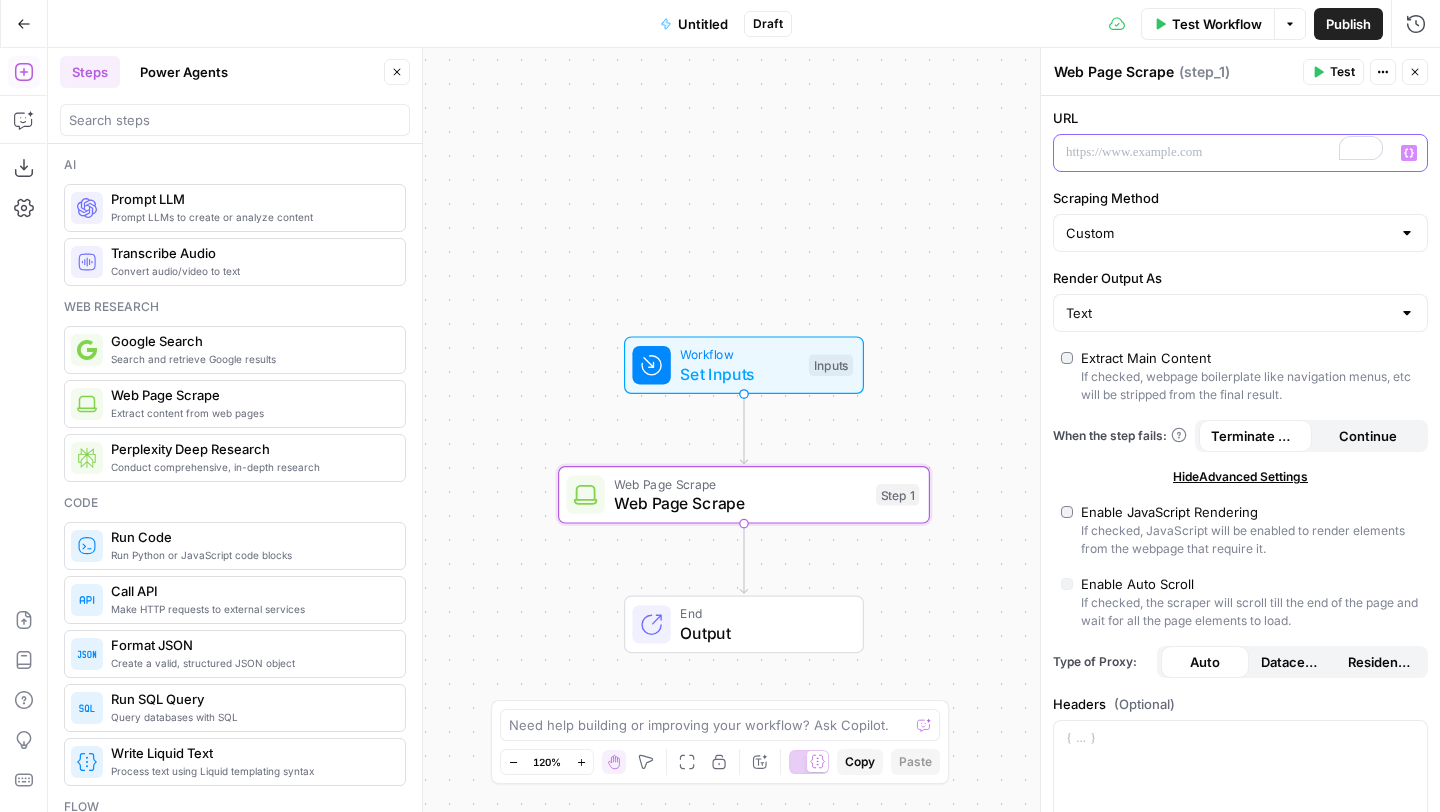 scroll, scrollTop: 20, scrollLeft: 0, axis: vertical 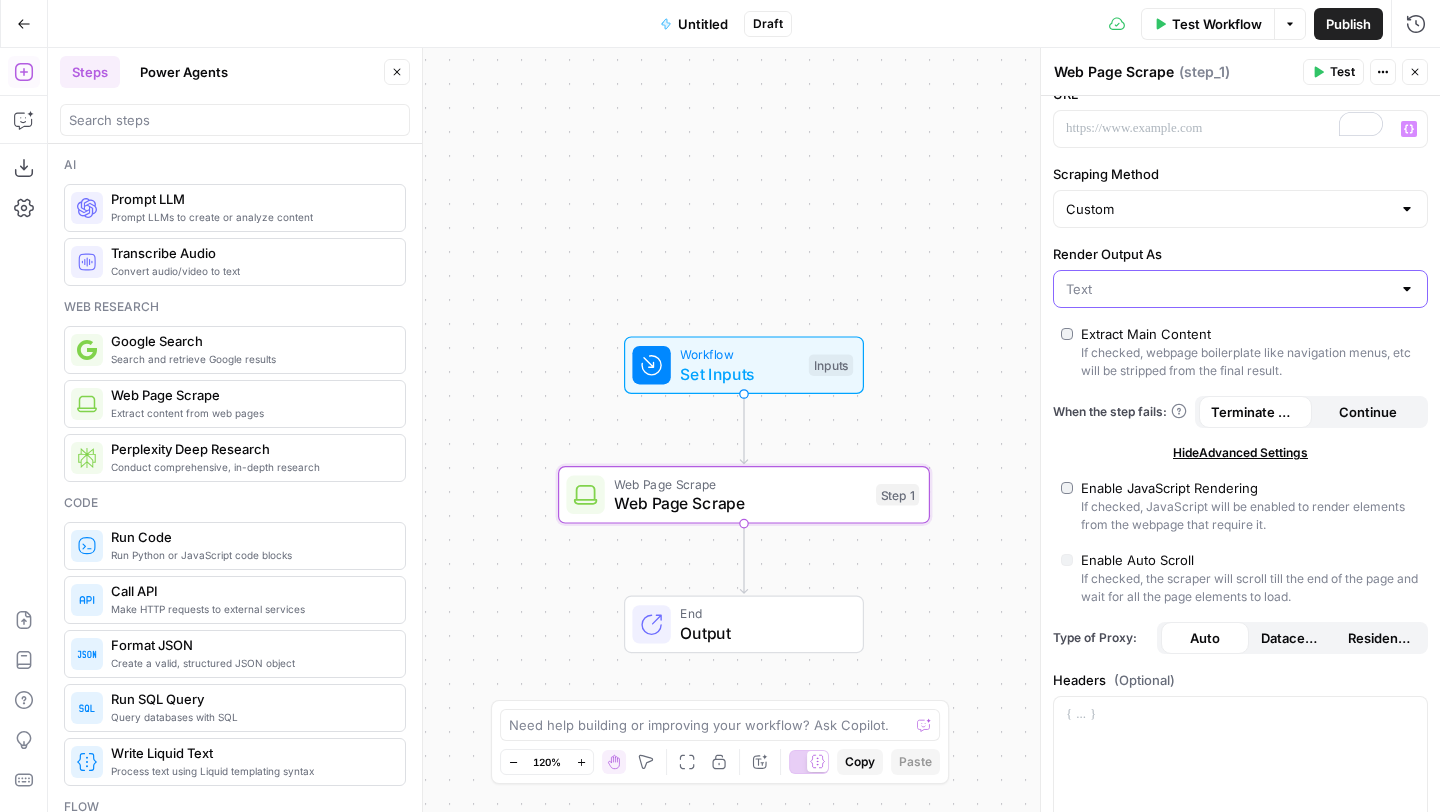 click on "Render Output As" at bounding box center [1228, 289] 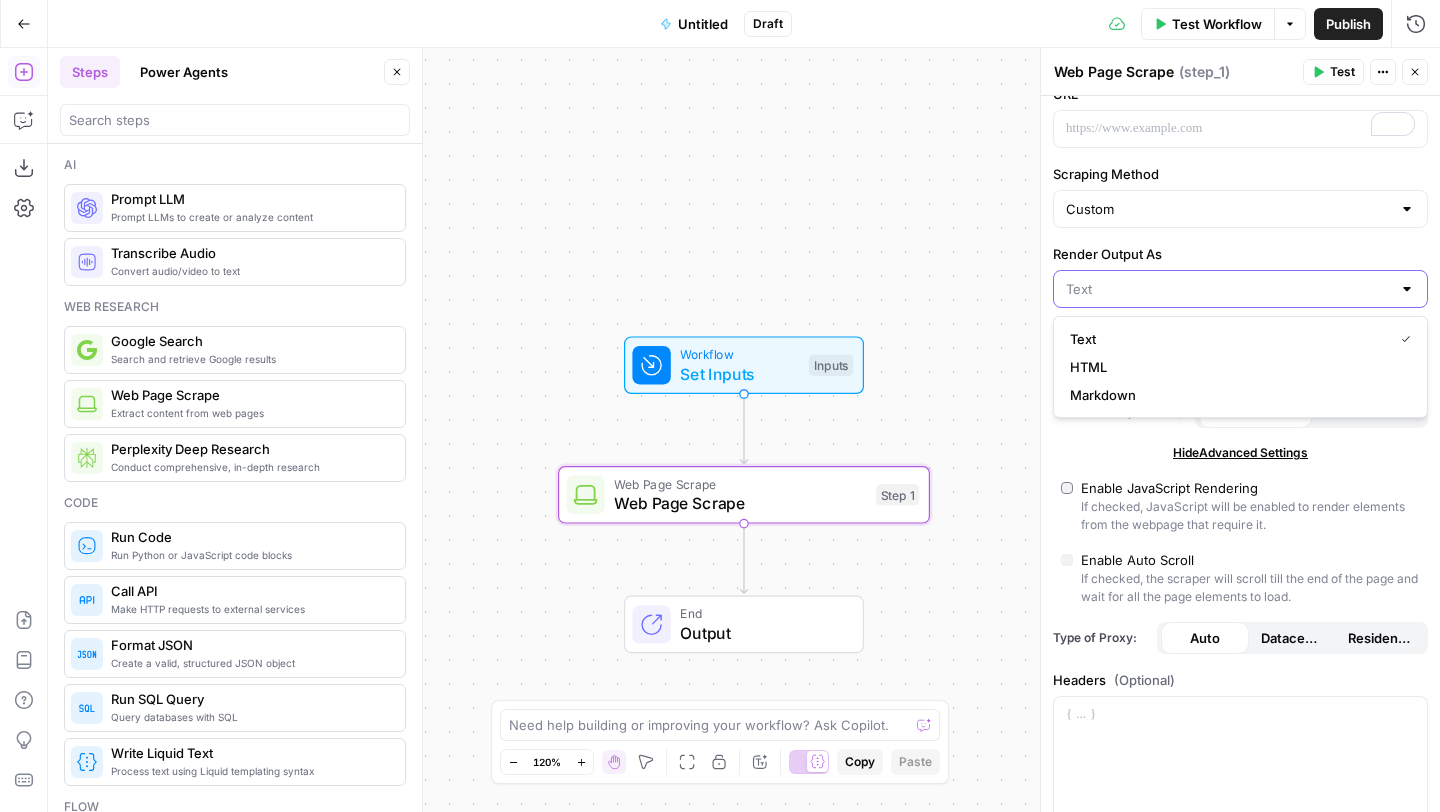 click on "Render Output As" at bounding box center (1228, 289) 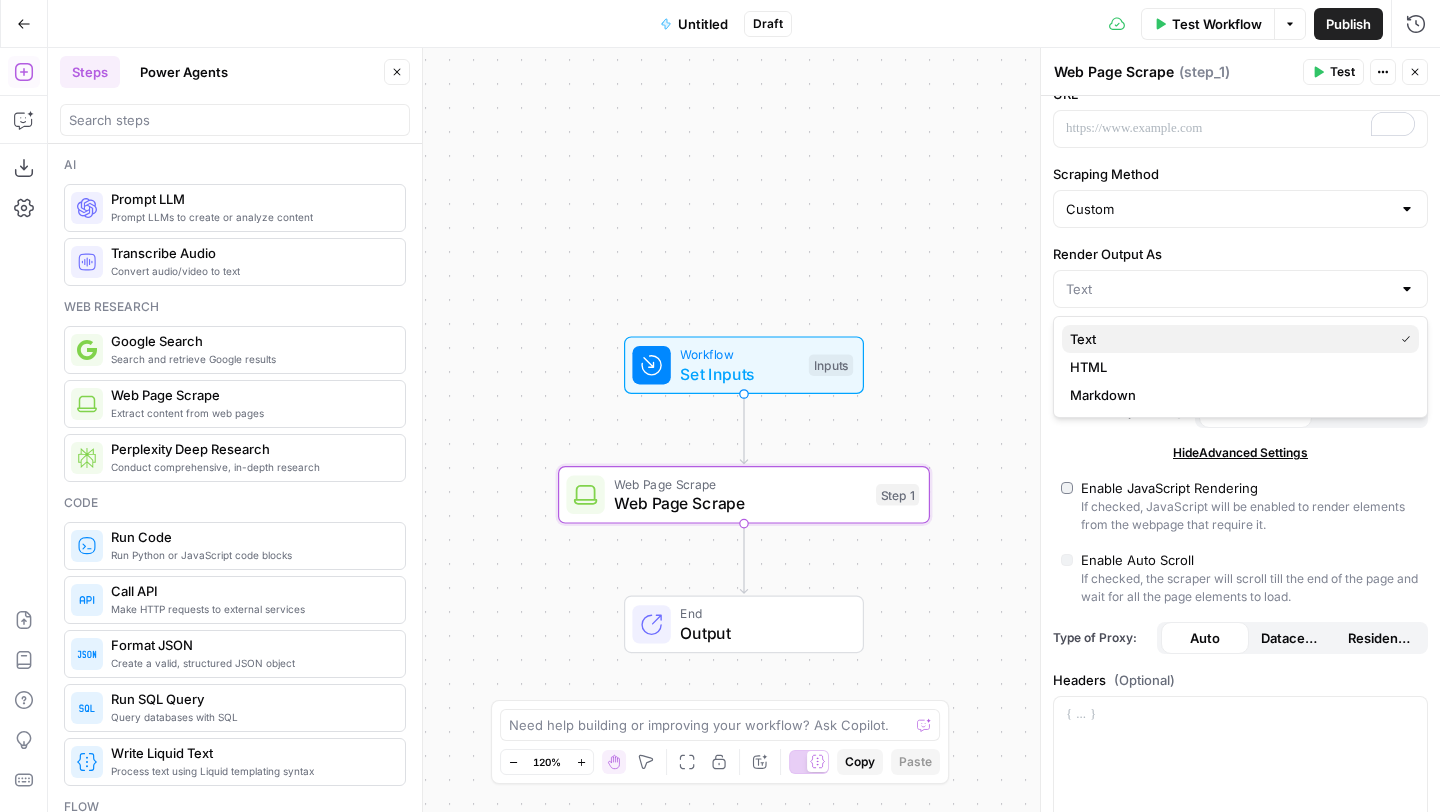 click on "Text" at bounding box center [1227, 339] 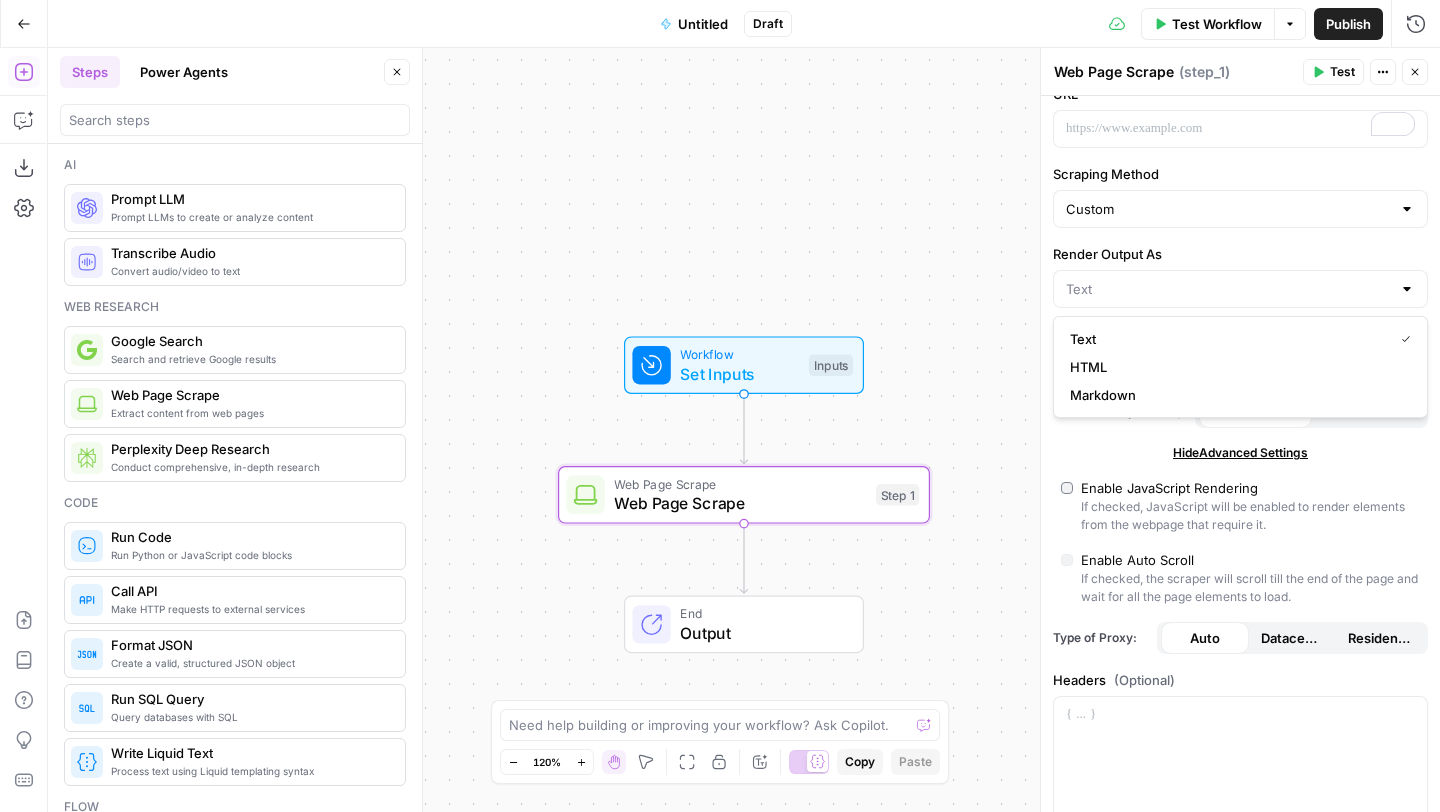 type on "Text" 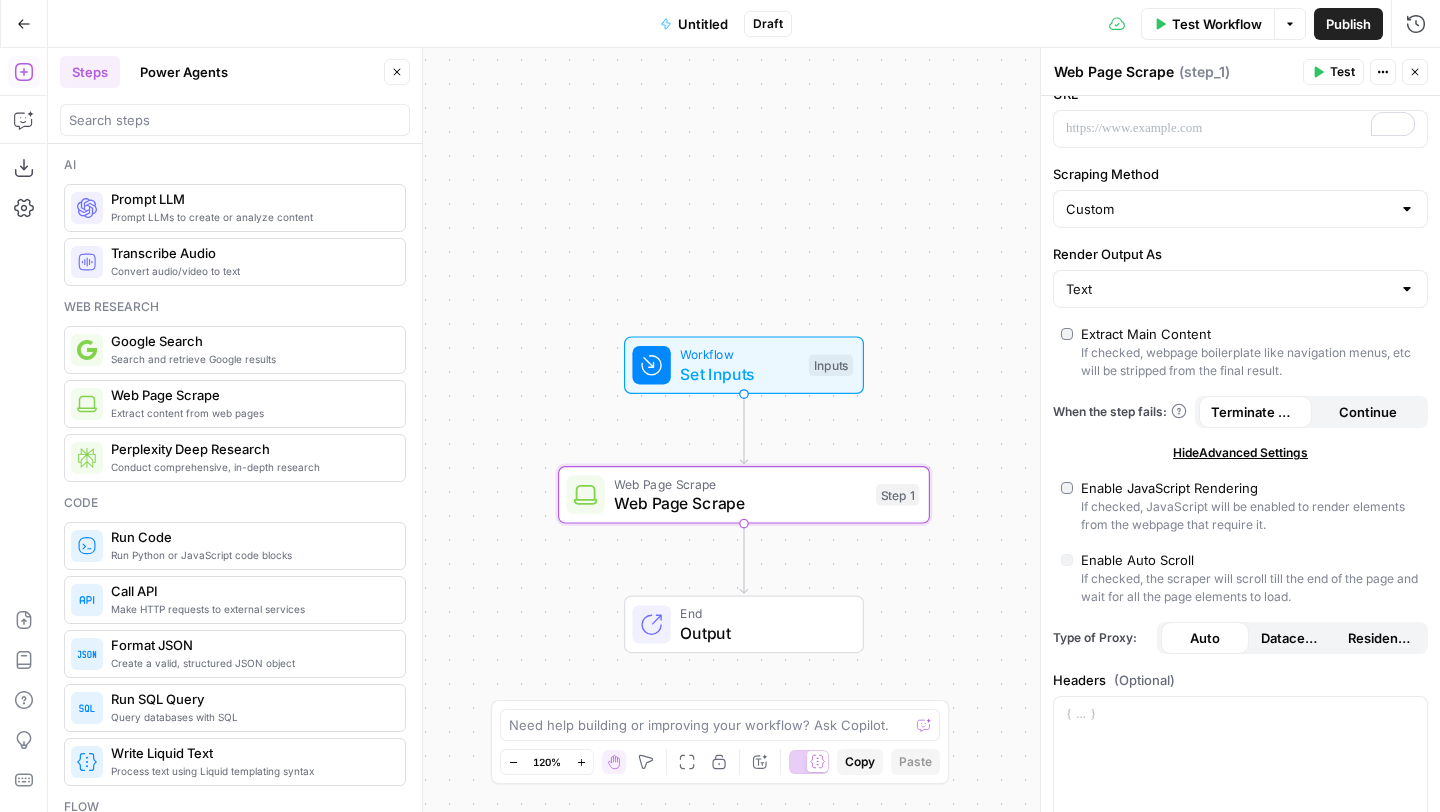 scroll, scrollTop: 41, scrollLeft: 0, axis: vertical 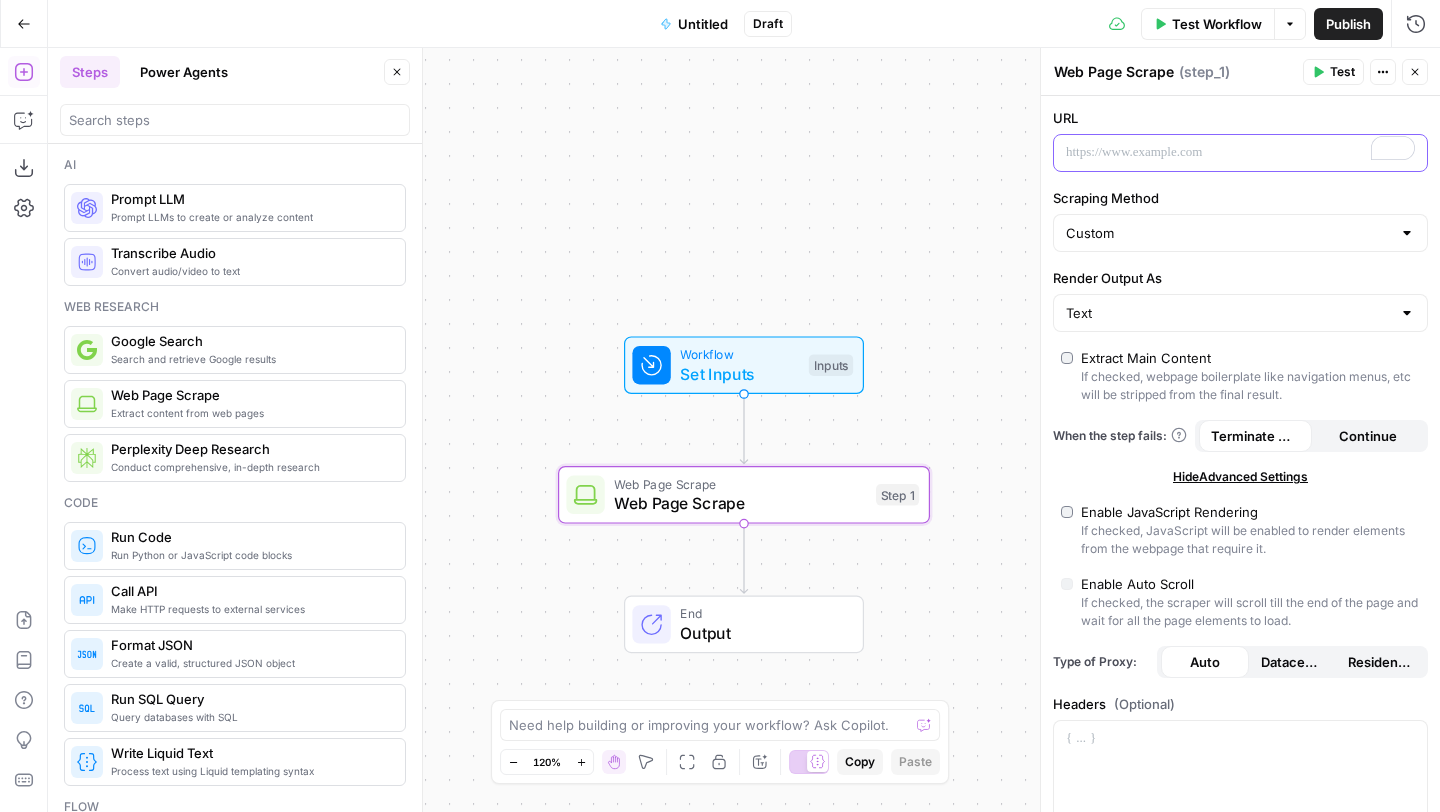 click at bounding box center (1224, 153) 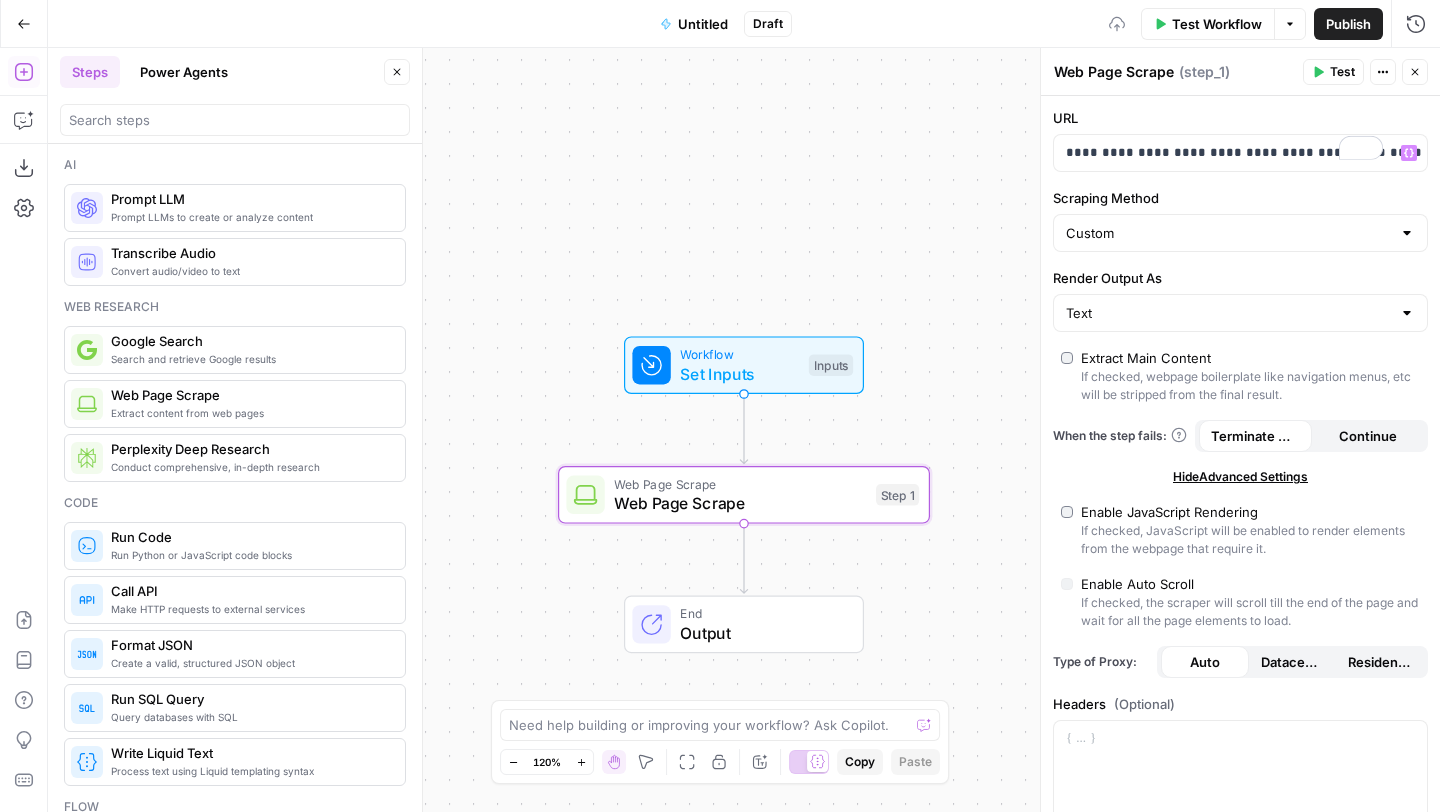 click on "Scraping Method" at bounding box center (1240, 198) 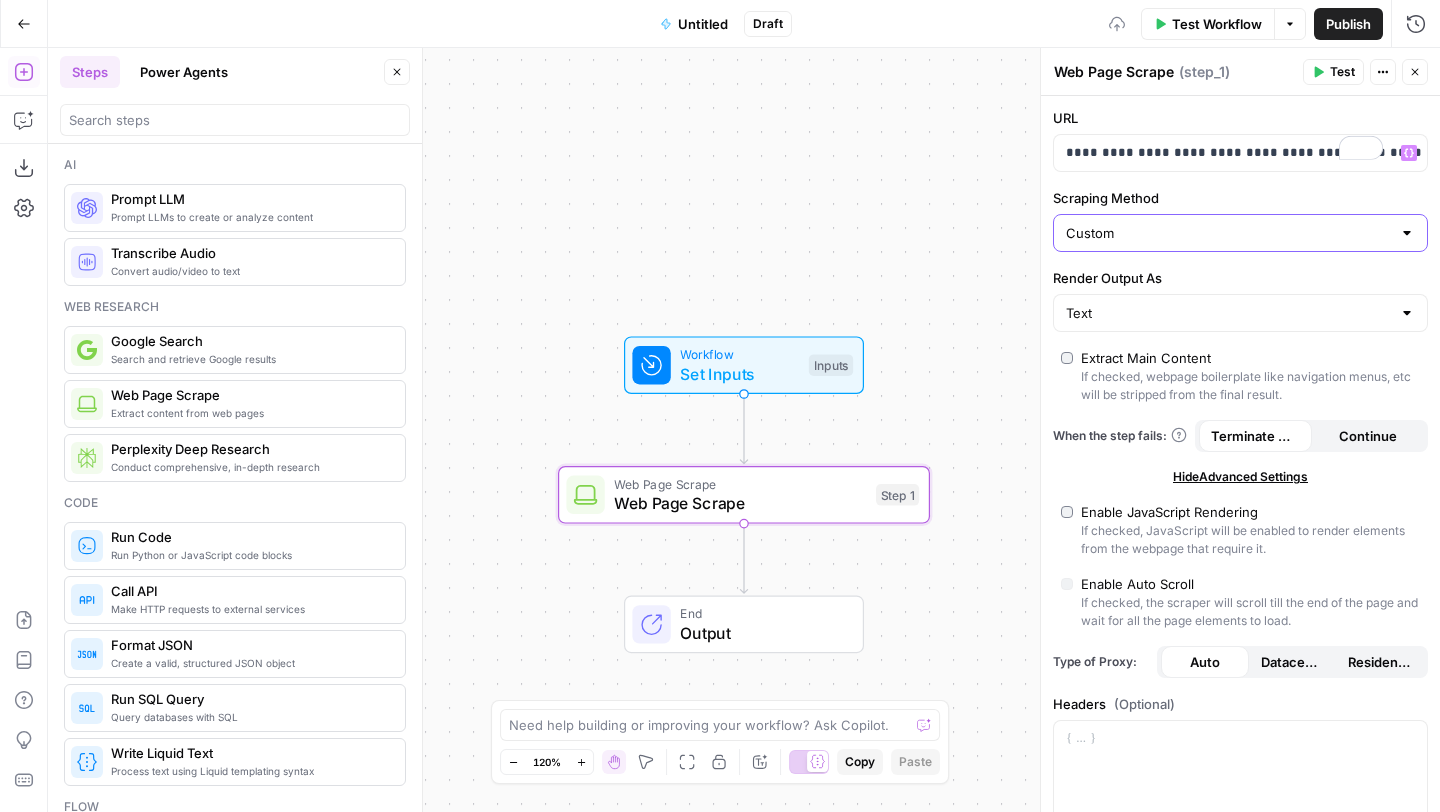 click on "Custom" at bounding box center (1228, 233) 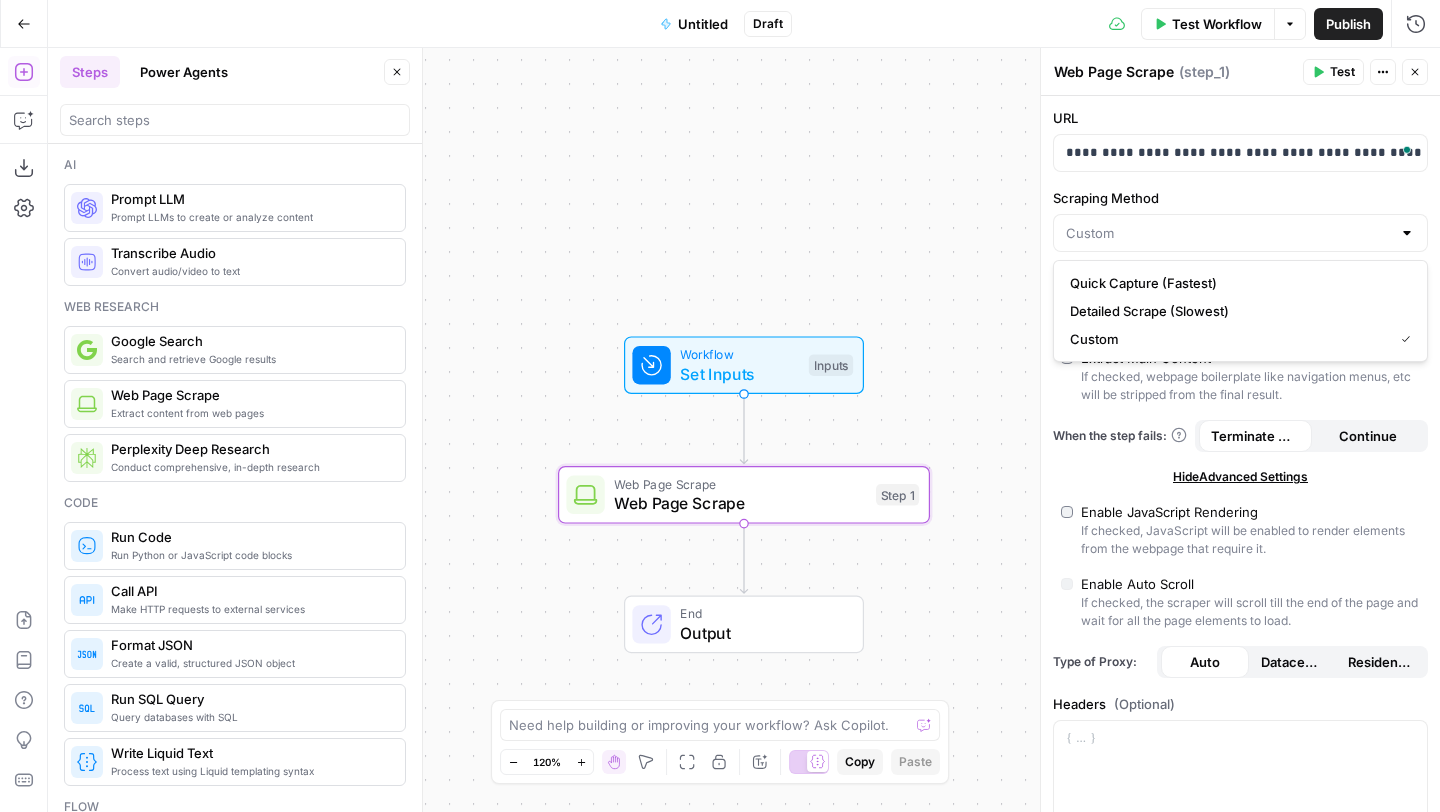 type on "Custom" 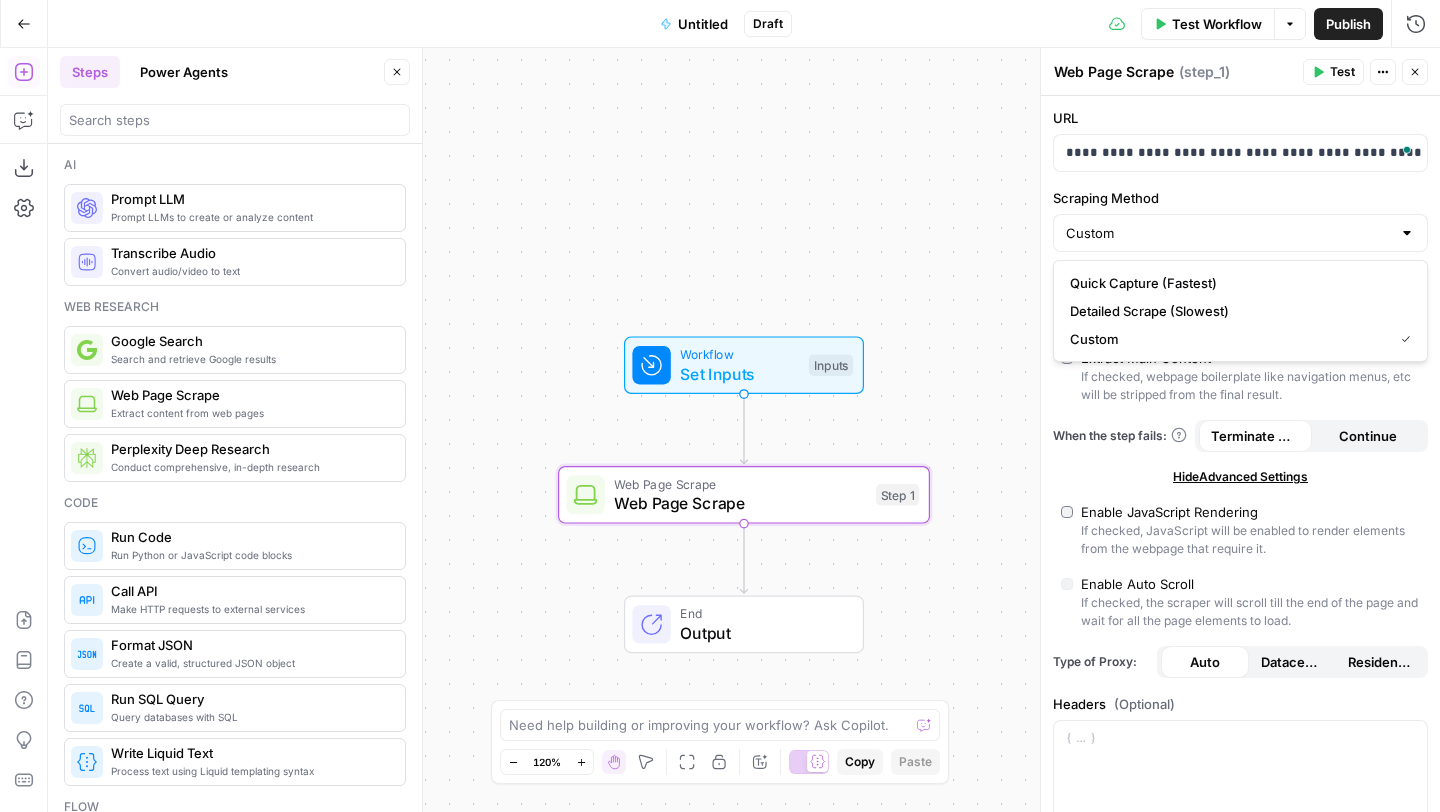 click on "Scraping Method" at bounding box center [1240, 198] 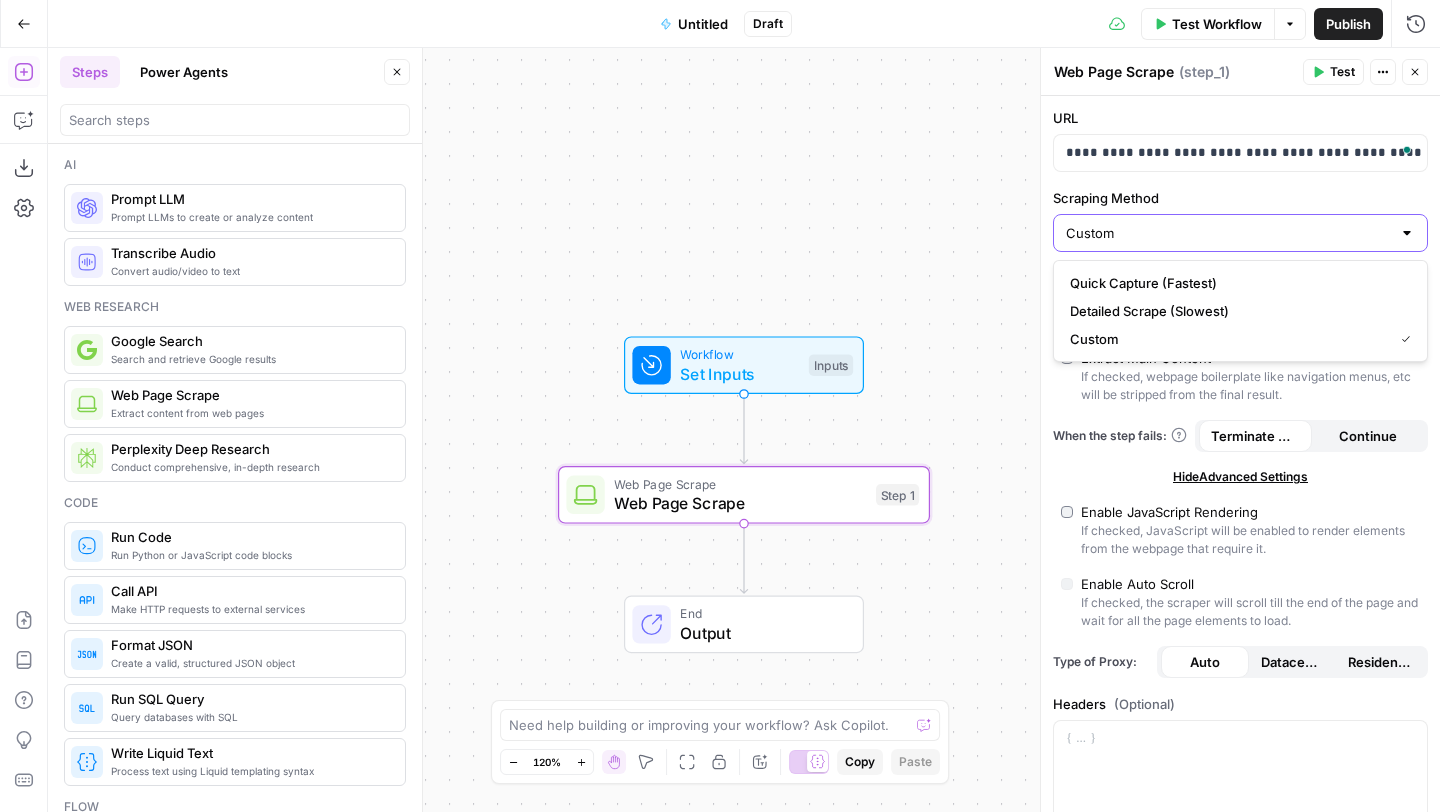 click on "Custom" at bounding box center (1228, 233) 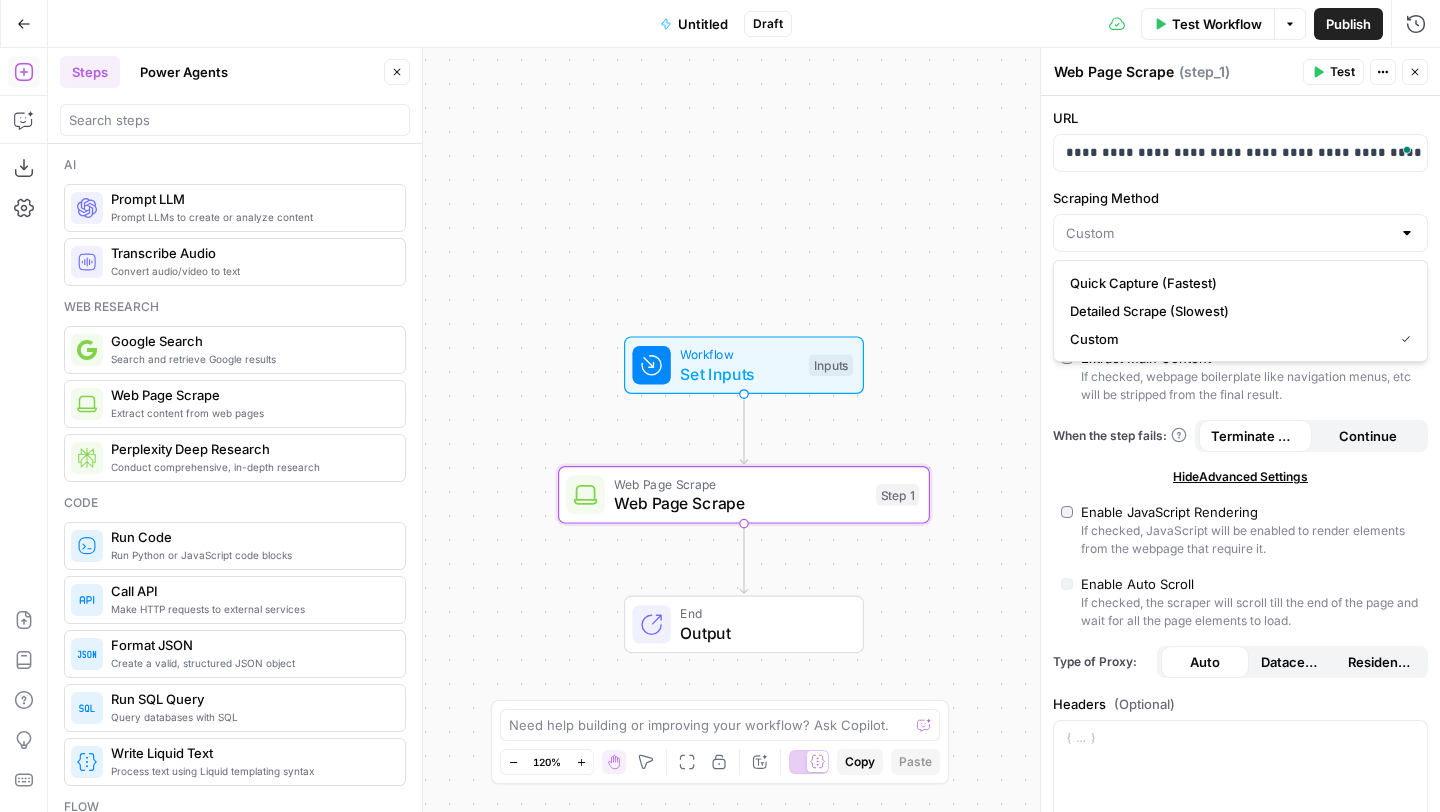 click on "Quick Capture (Fastest)" at bounding box center (1236, 283) 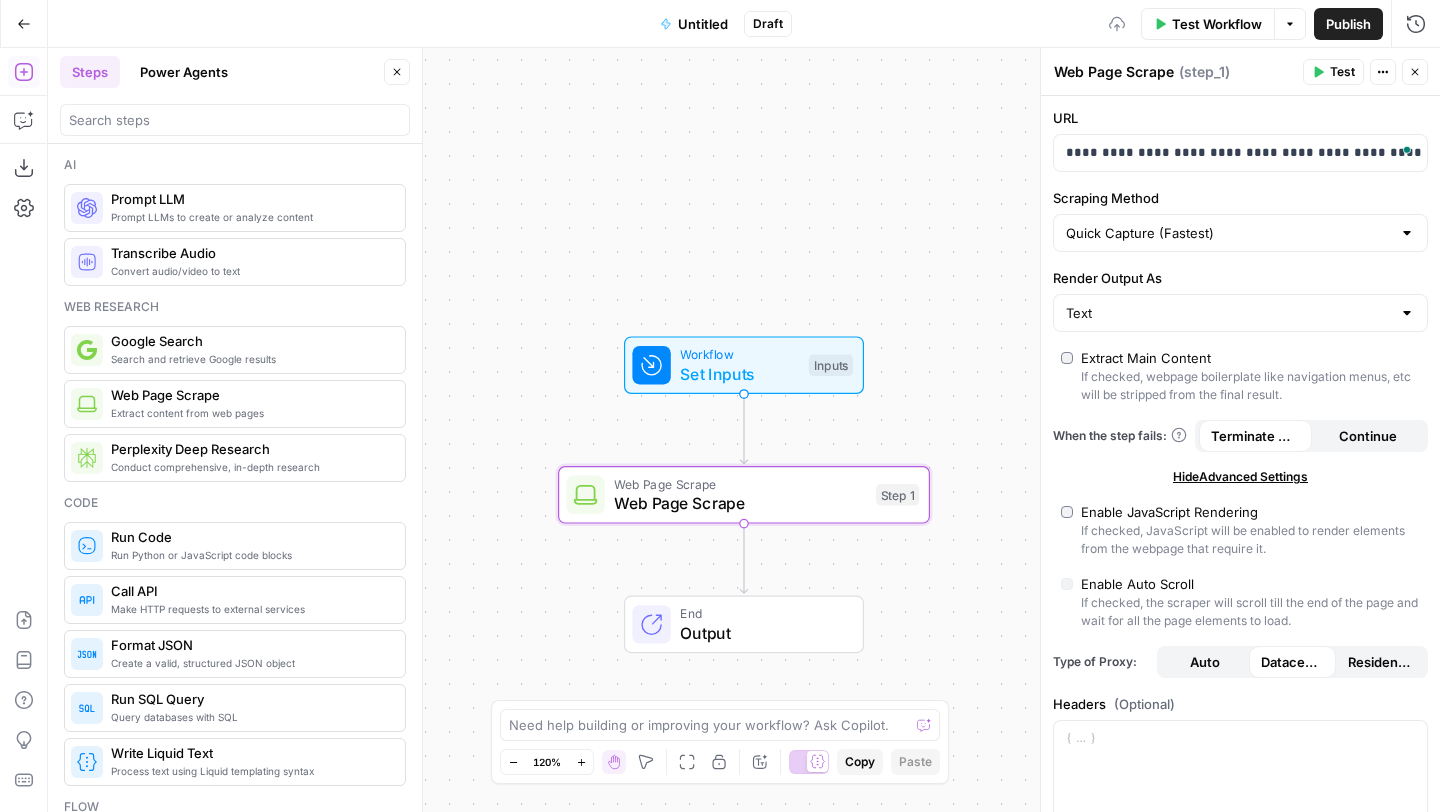 scroll, scrollTop: 62, scrollLeft: 0, axis: vertical 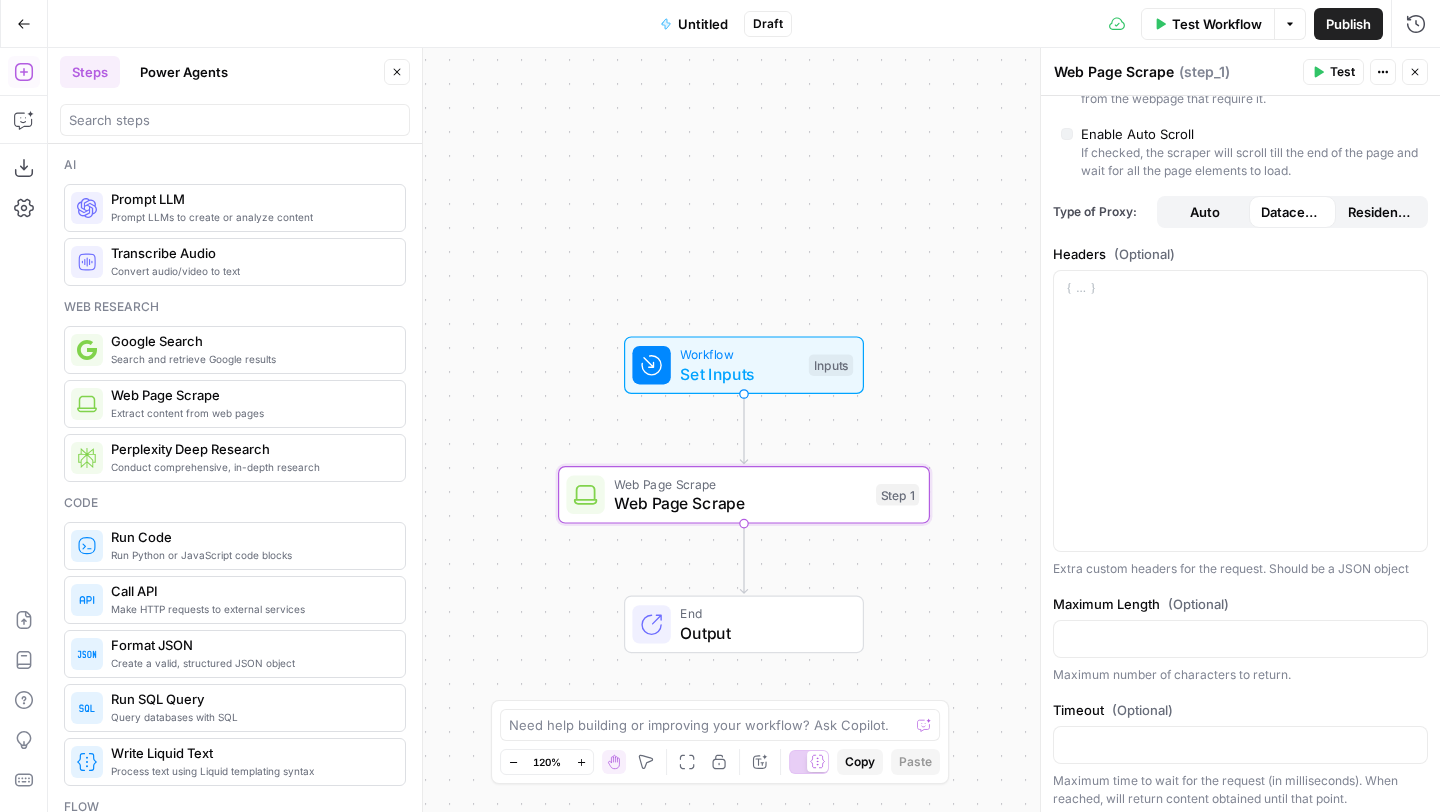 click on "Test Workflow" at bounding box center [1217, 24] 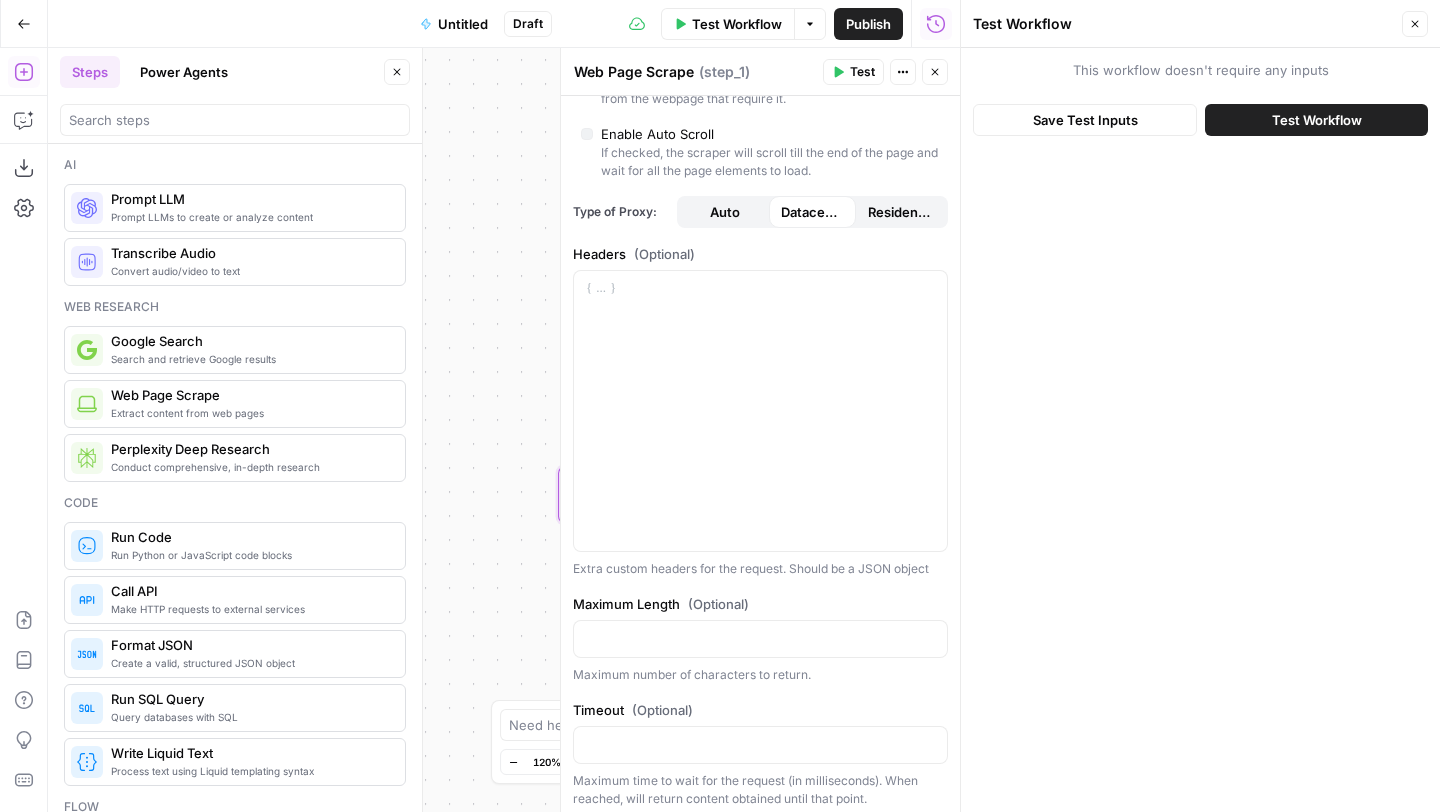 click on "Test Workflow" at bounding box center [1316, 120] 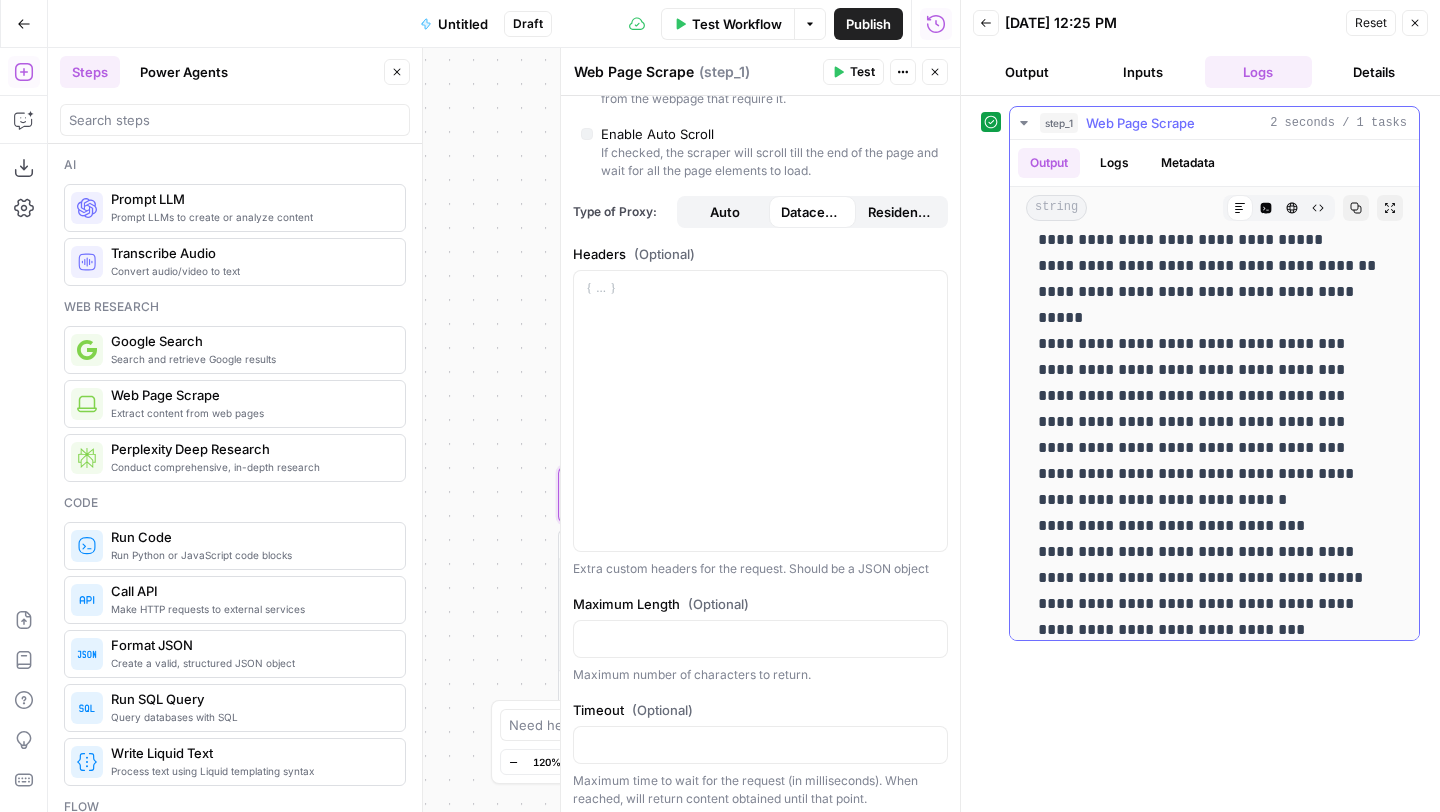 scroll, scrollTop: 10639, scrollLeft: 0, axis: vertical 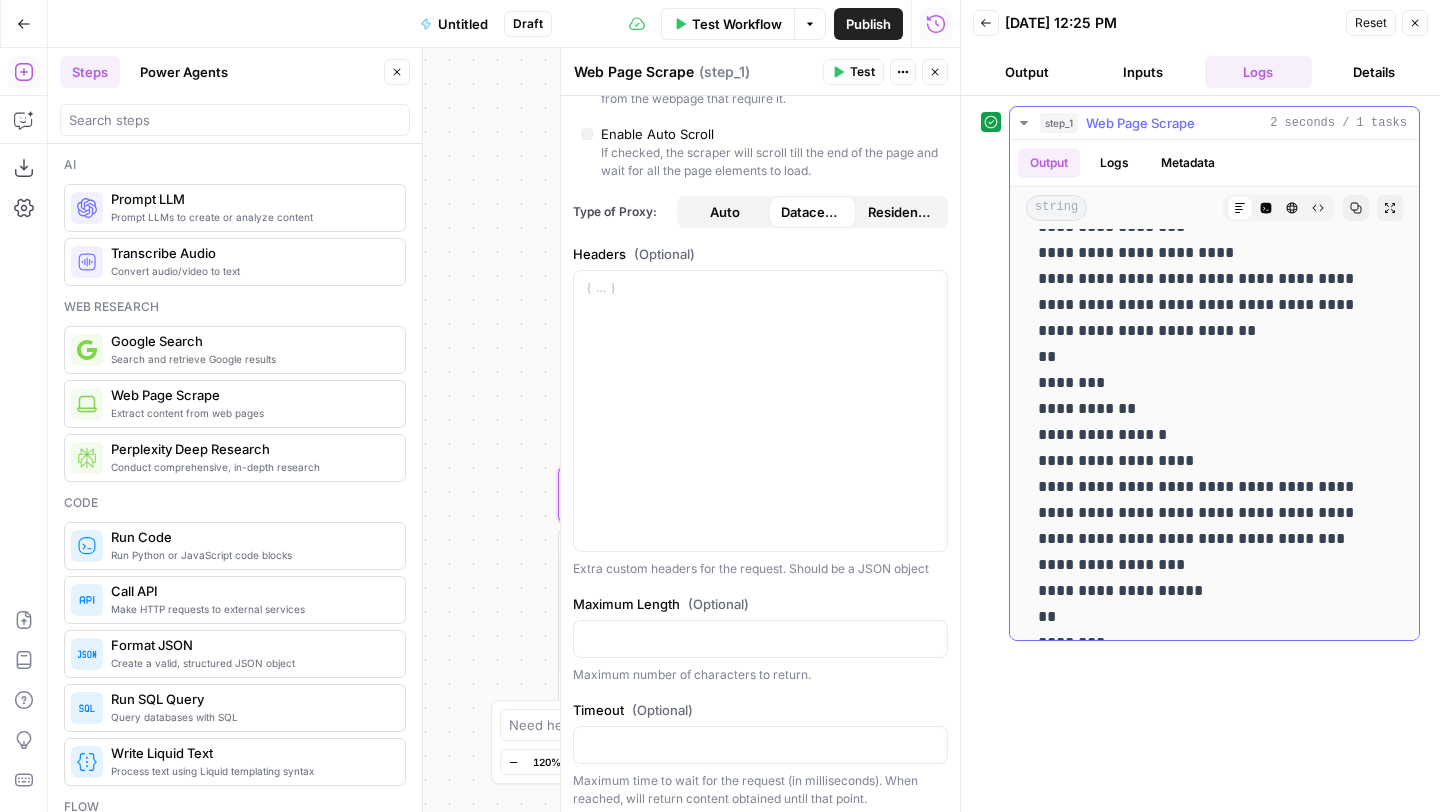 click on "**********" at bounding box center (1214, -4050) 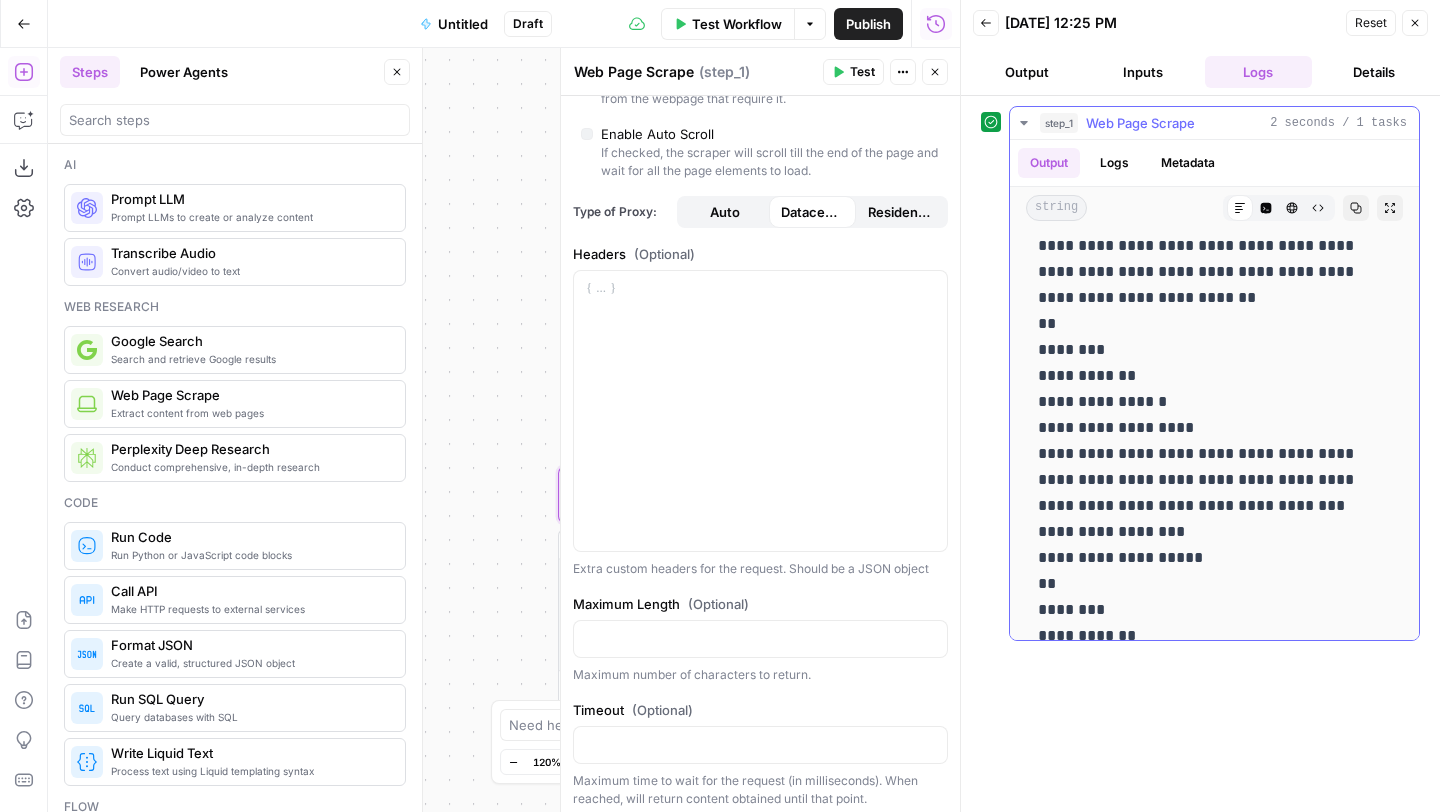 scroll, scrollTop: 10674, scrollLeft: 0, axis: vertical 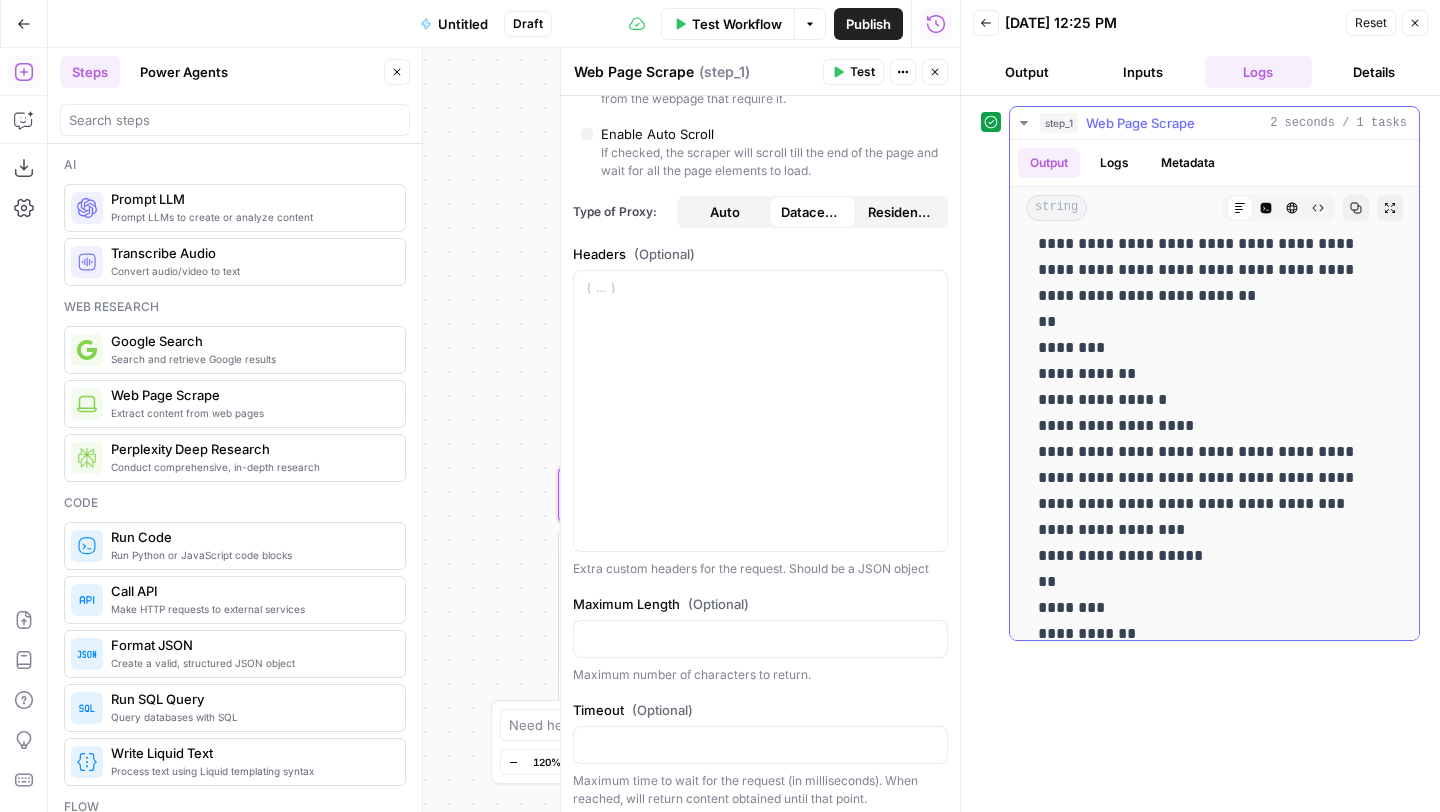 click on "**********" at bounding box center (1214, -4085) 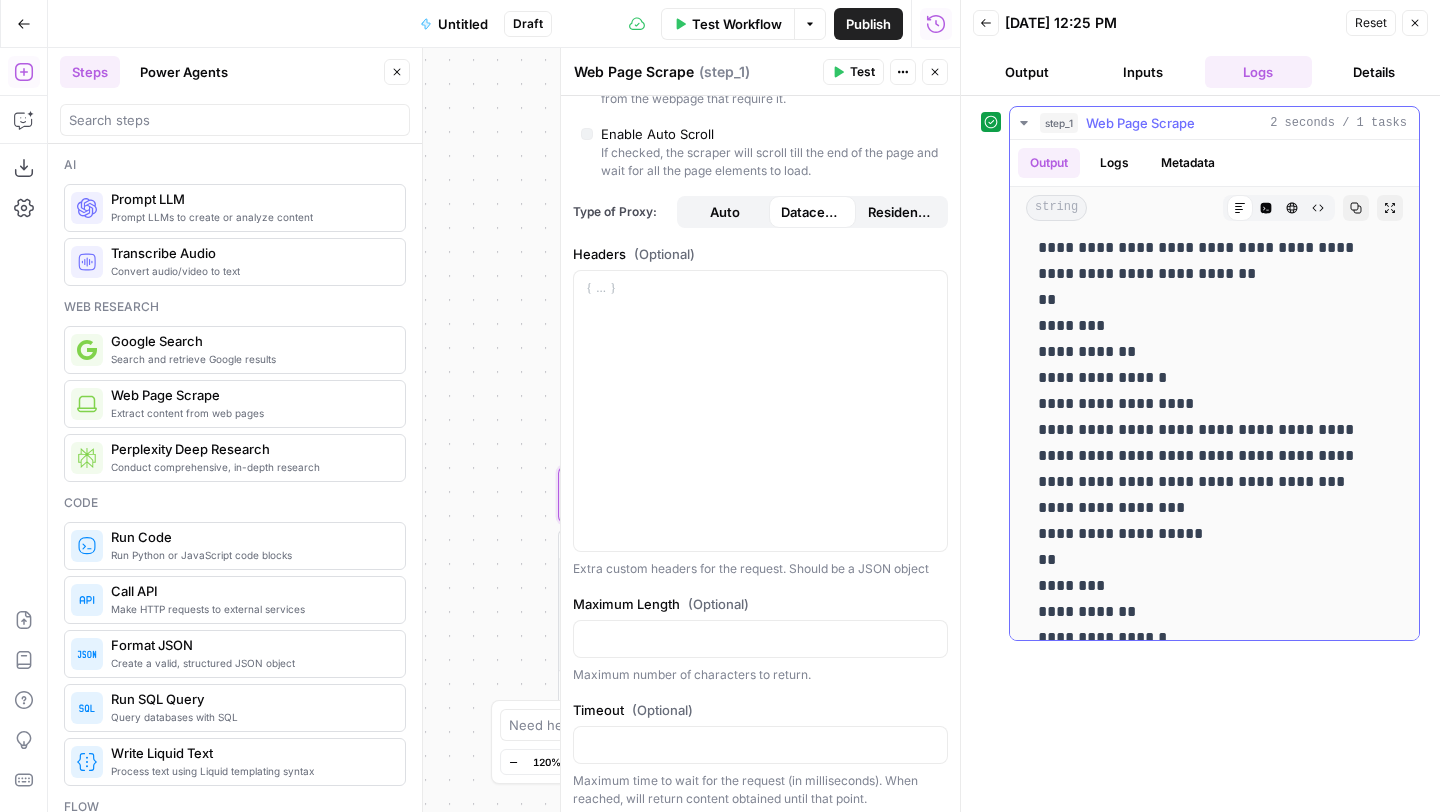 scroll, scrollTop: 10707, scrollLeft: 0, axis: vertical 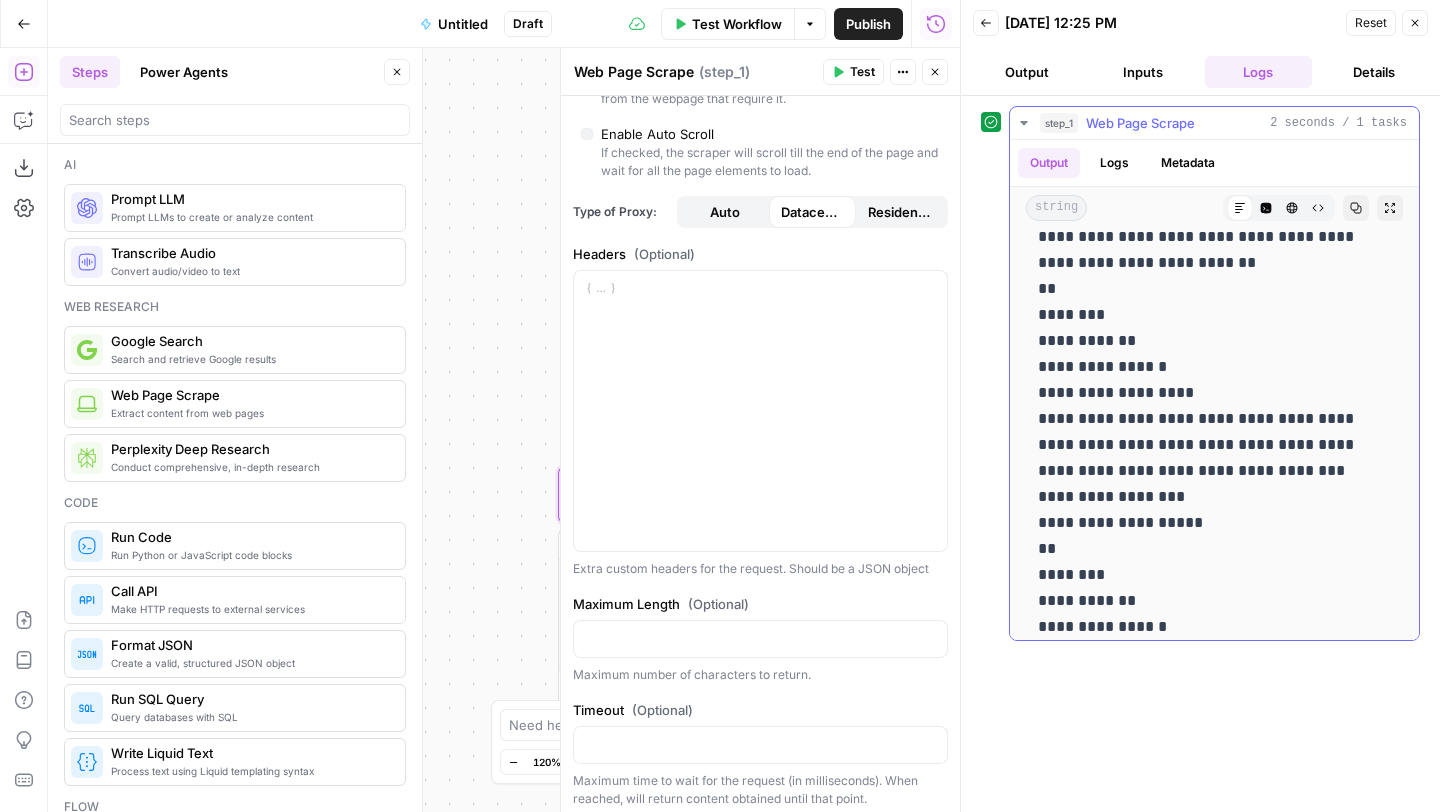 click on "**********" at bounding box center (1214, -4118) 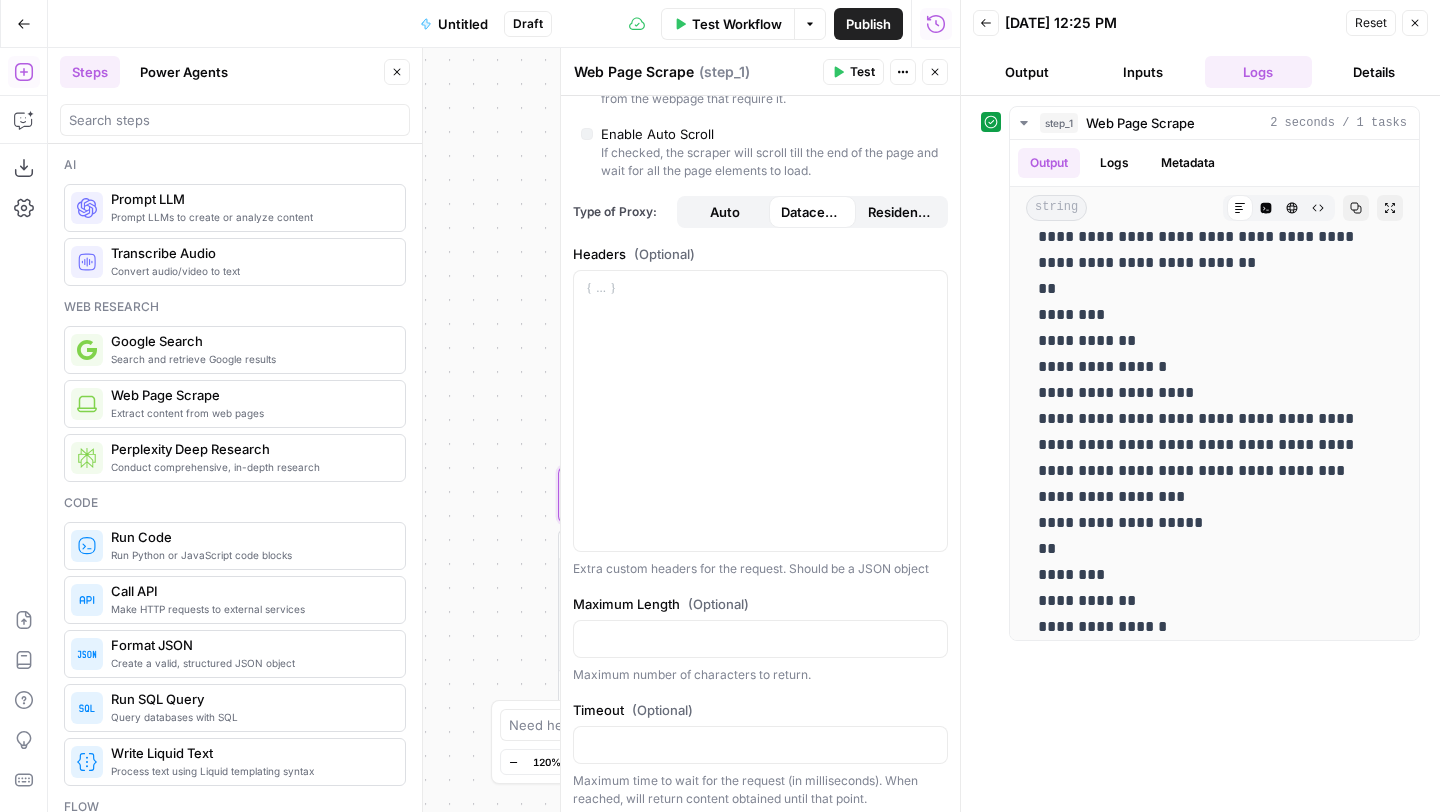 scroll, scrollTop: 367, scrollLeft: 0, axis: vertical 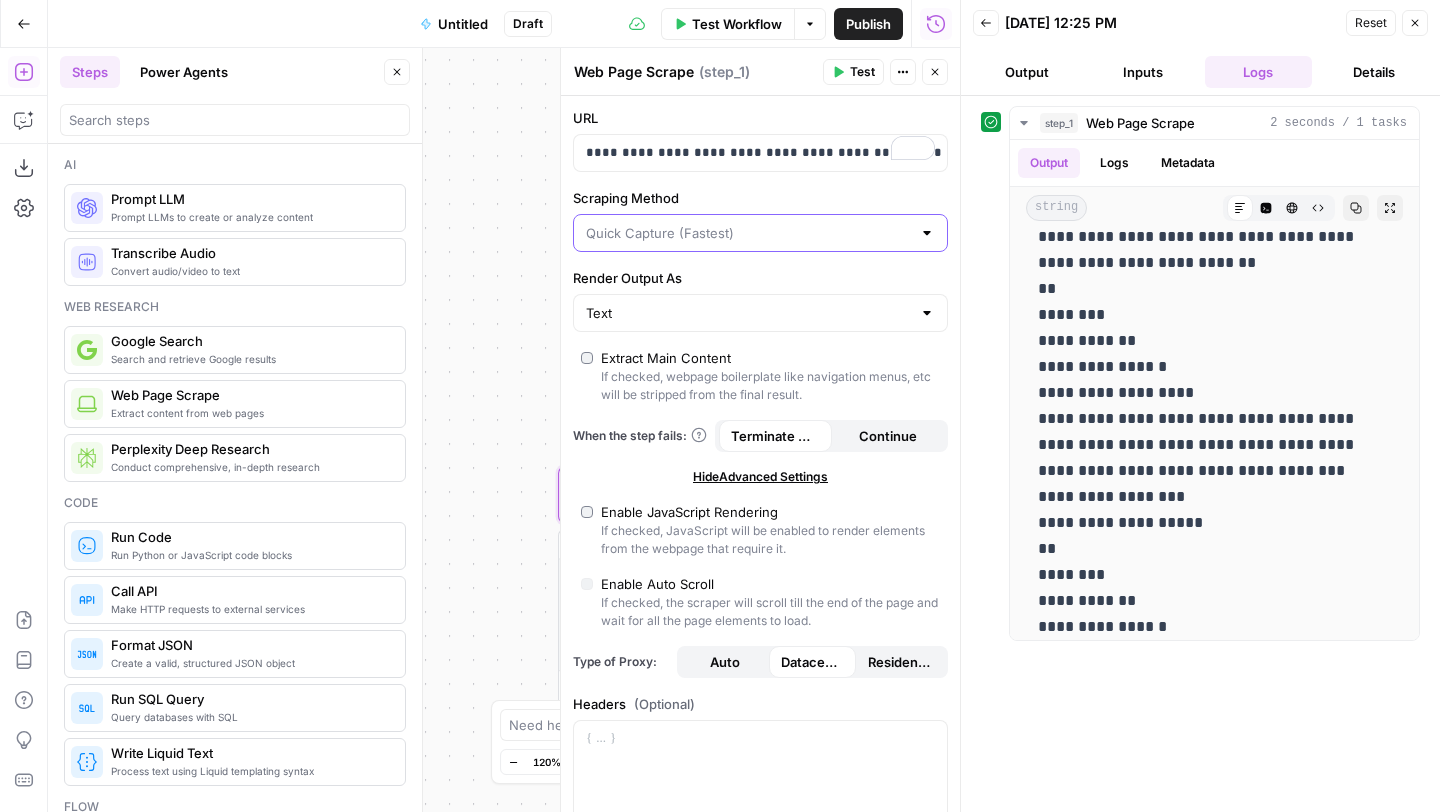 click on "Scraping Method" at bounding box center [748, 233] 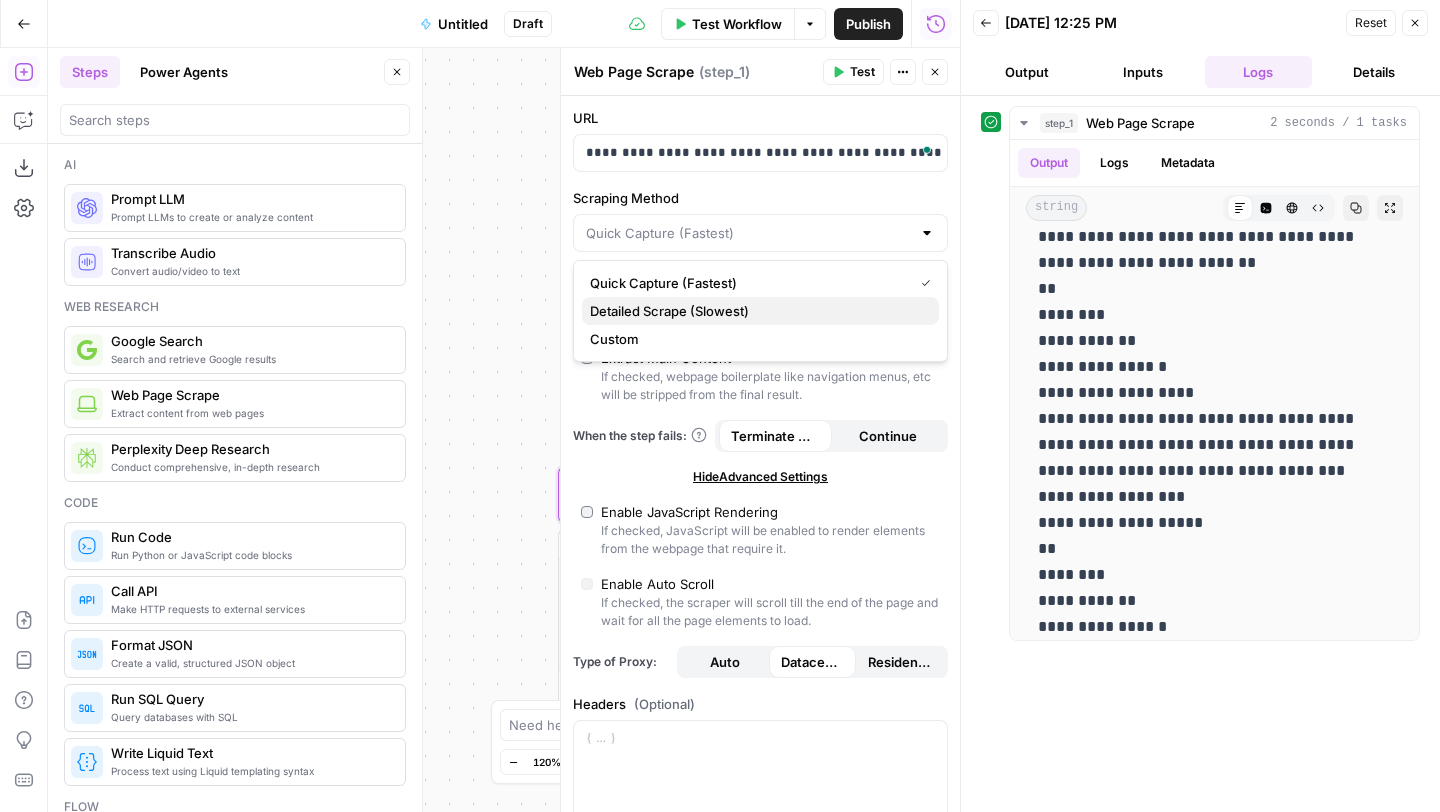 click on "Detailed Scrape (Slowest)" at bounding box center [756, 311] 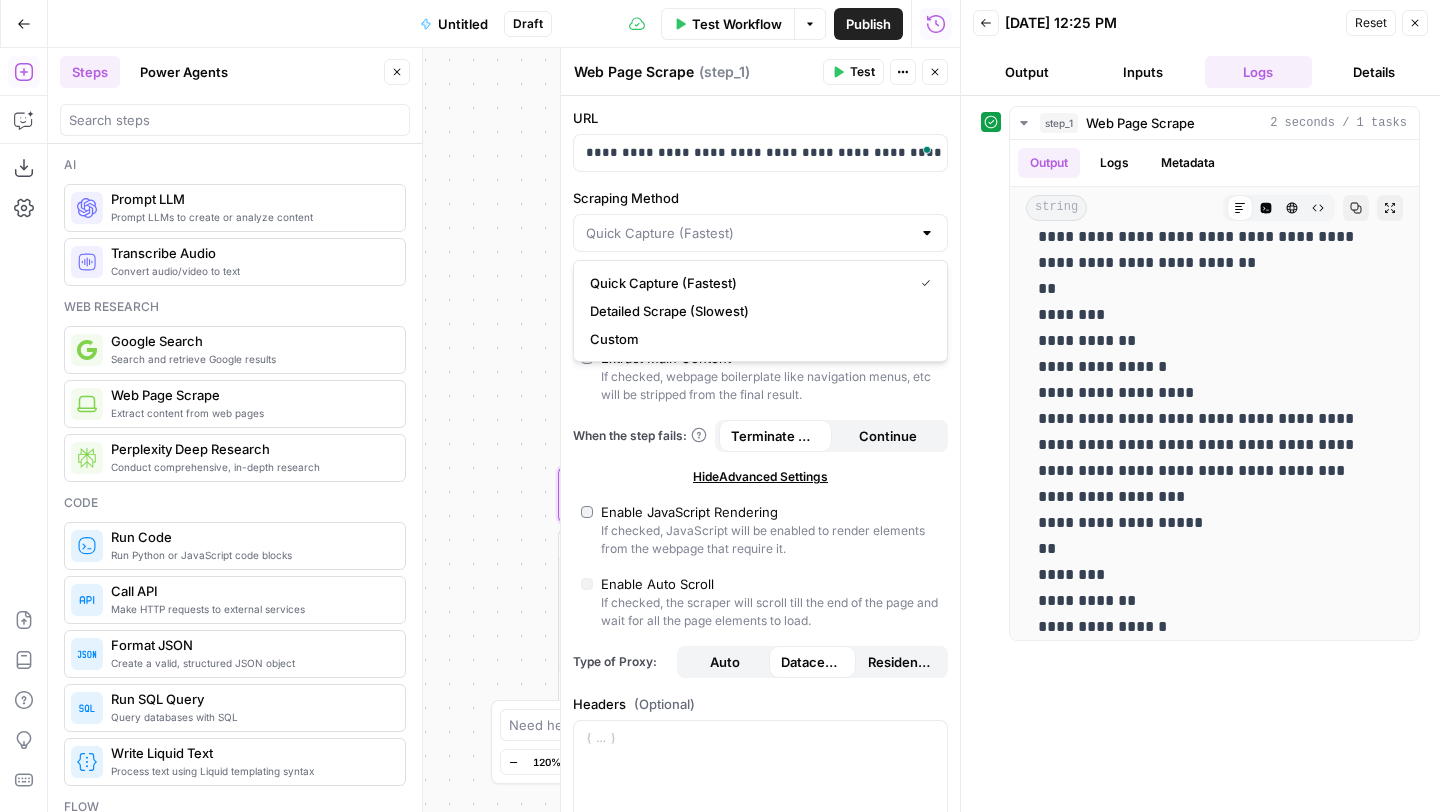 type on "Detailed Scrape (Slowest)" 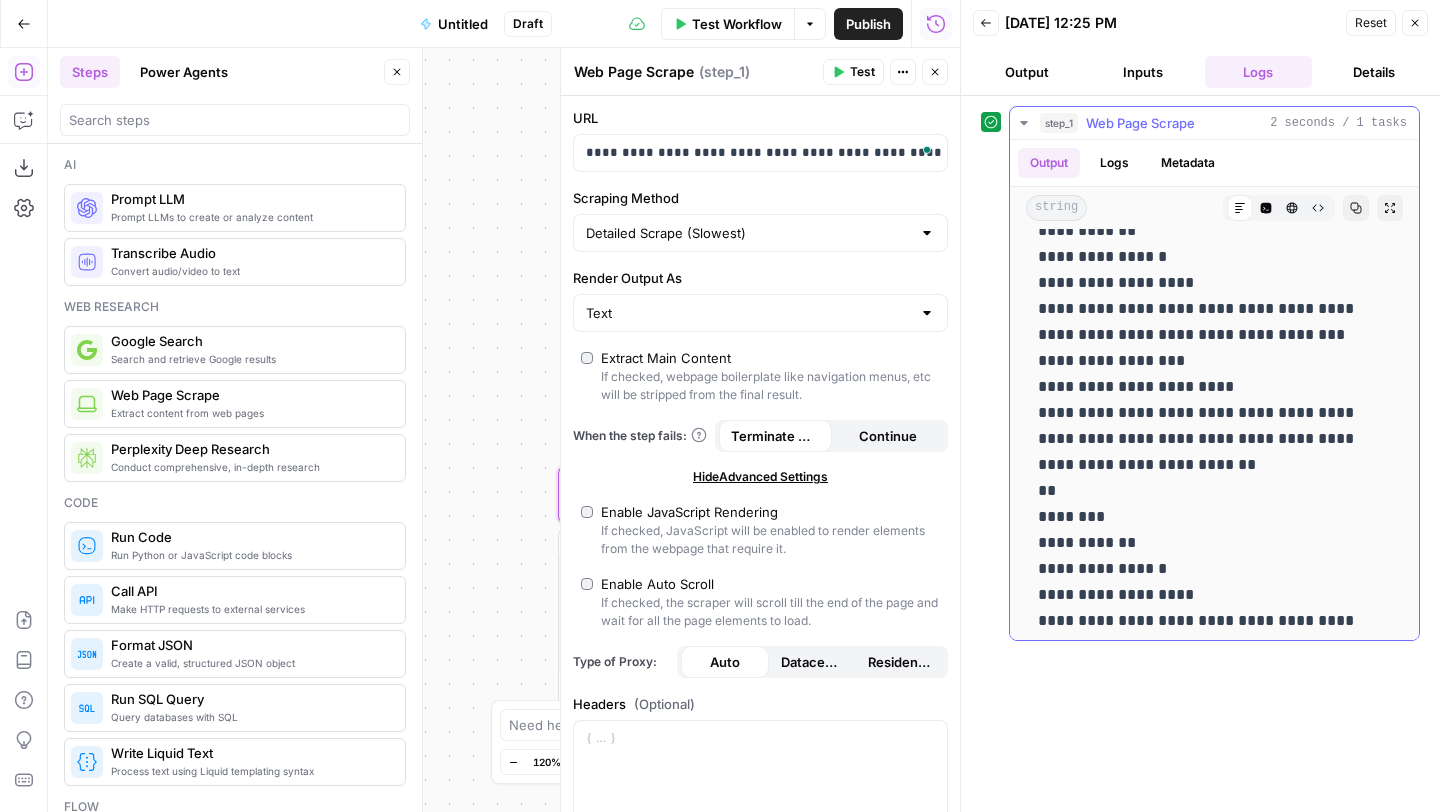 scroll, scrollTop: 10435, scrollLeft: 0, axis: vertical 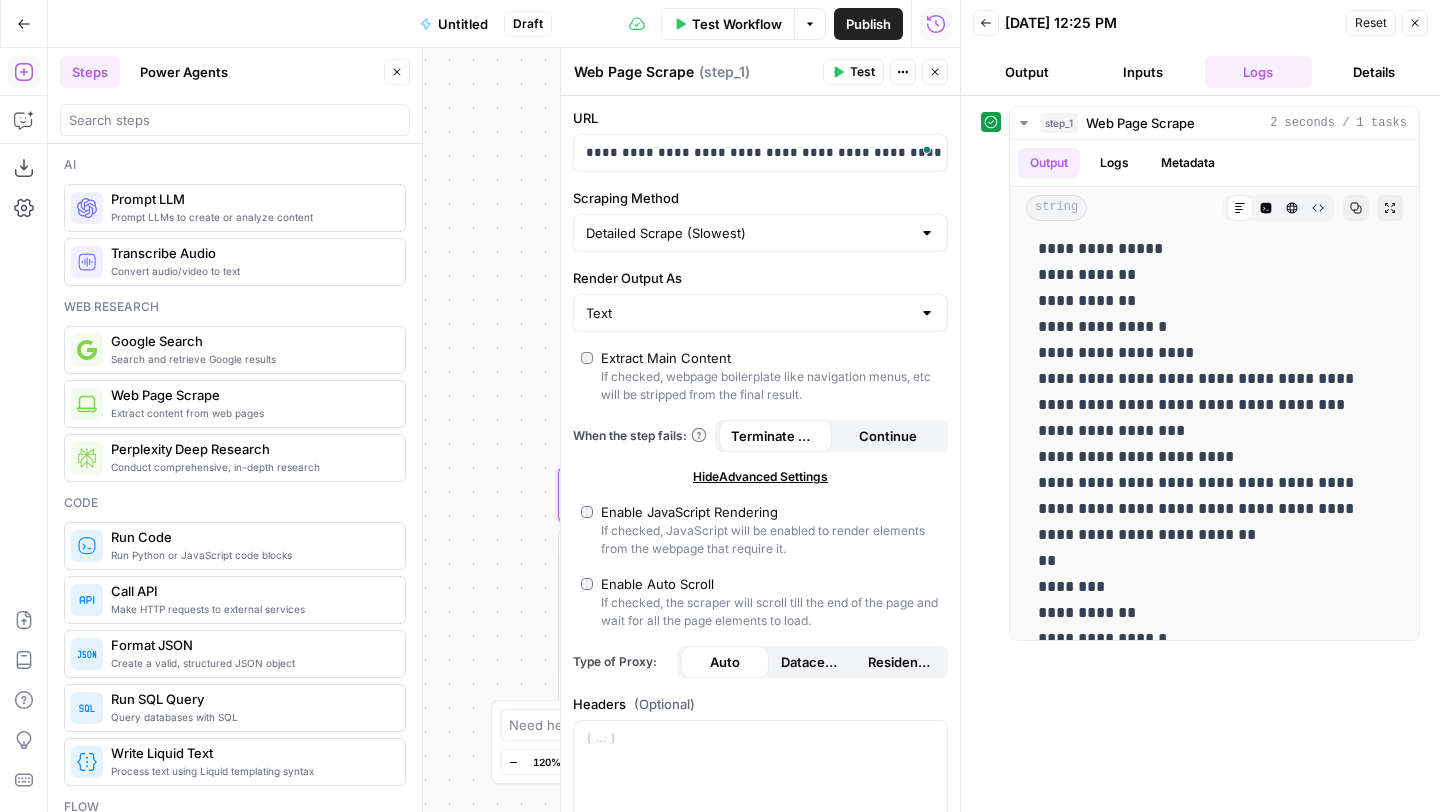 click on "Test" at bounding box center (853, 72) 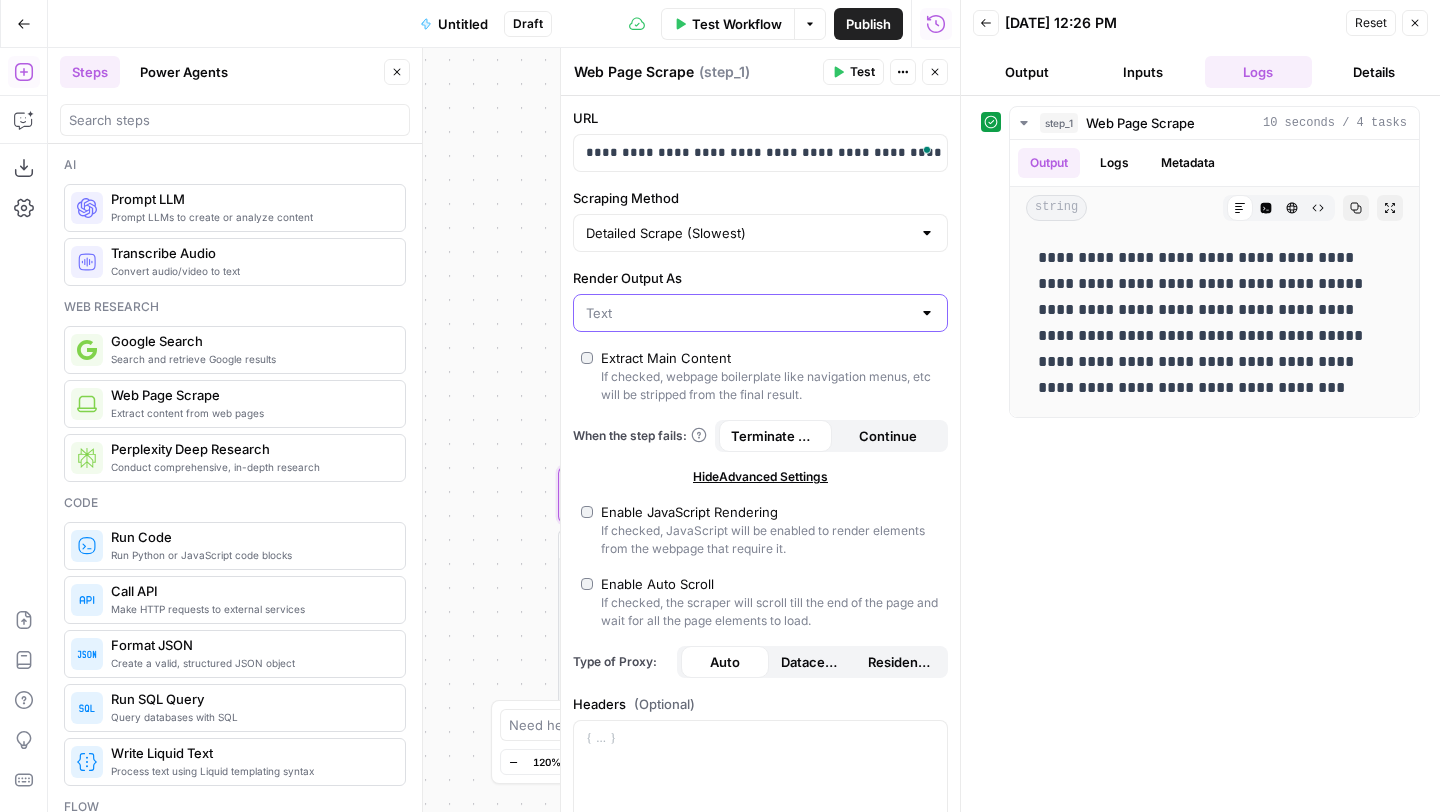 click on "Render Output As" at bounding box center (748, 313) 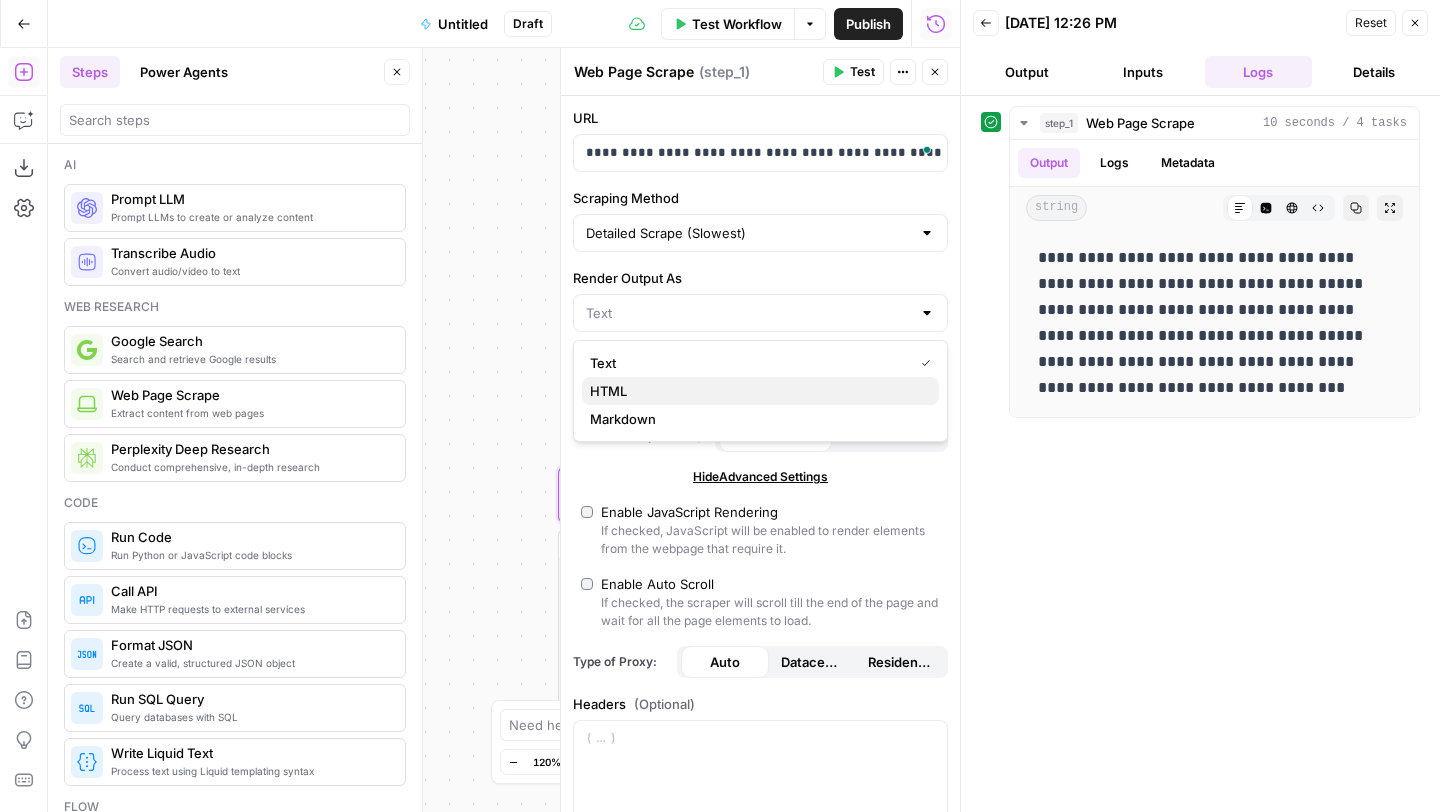 click on "HTML" at bounding box center [756, 391] 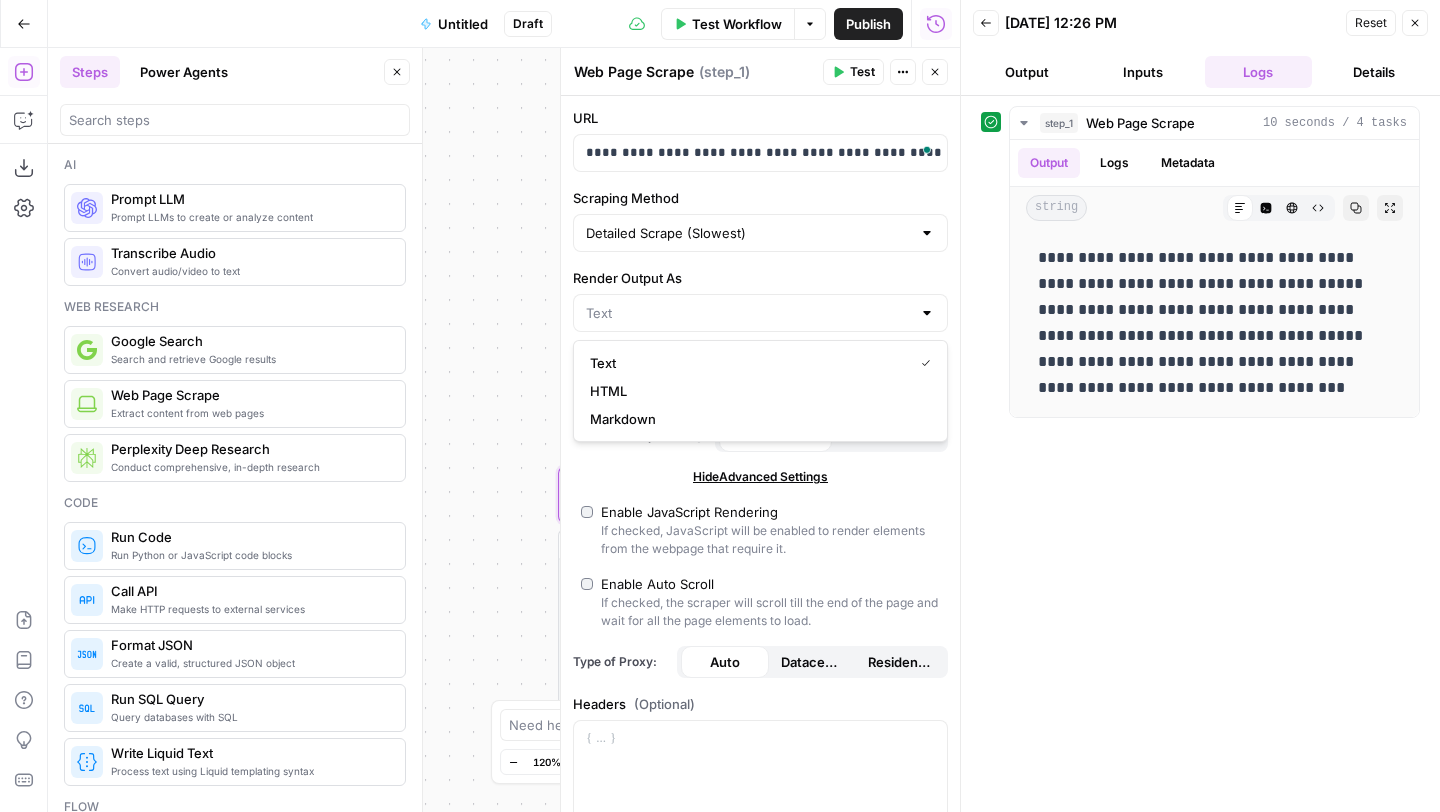 type on "HTML" 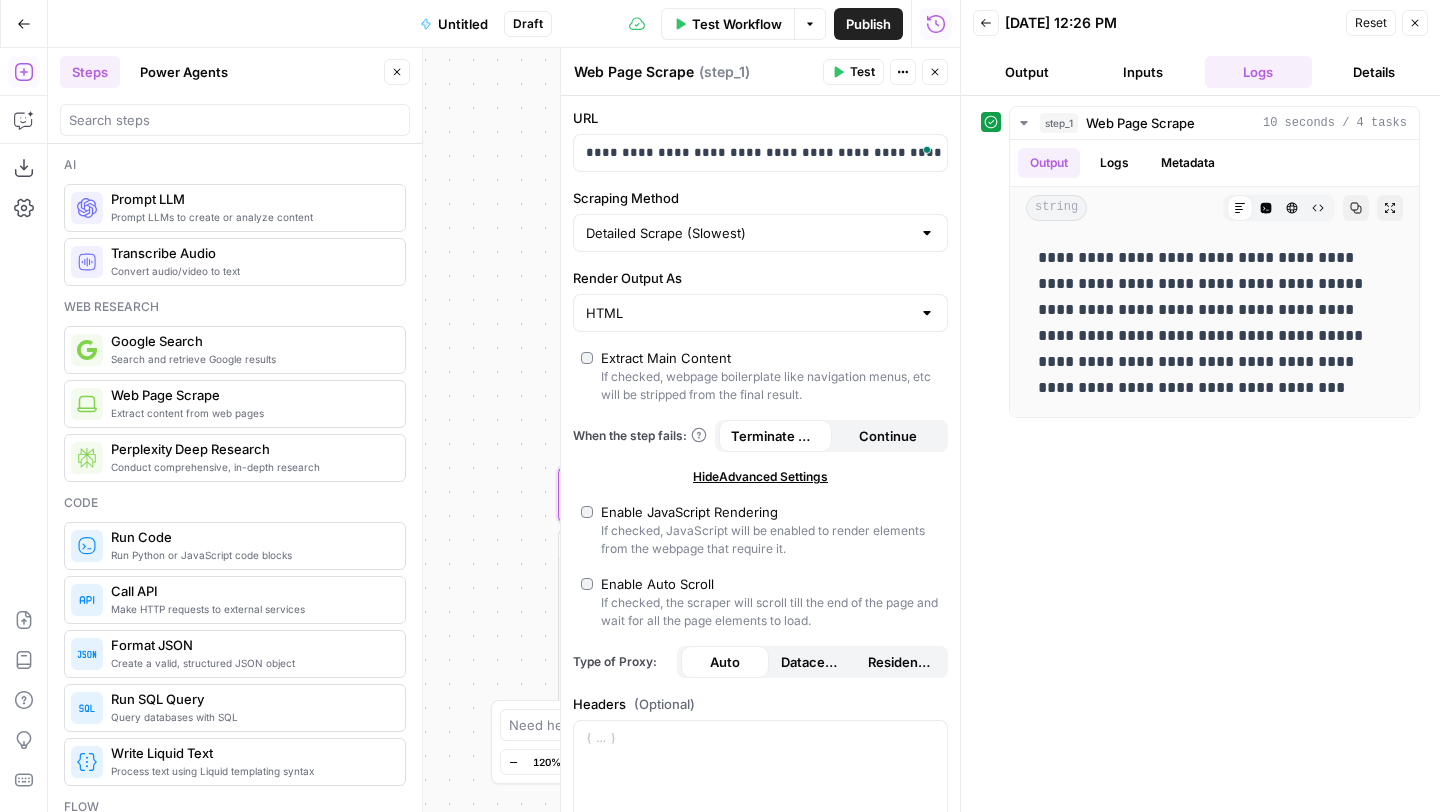 click on "Test" at bounding box center [862, 72] 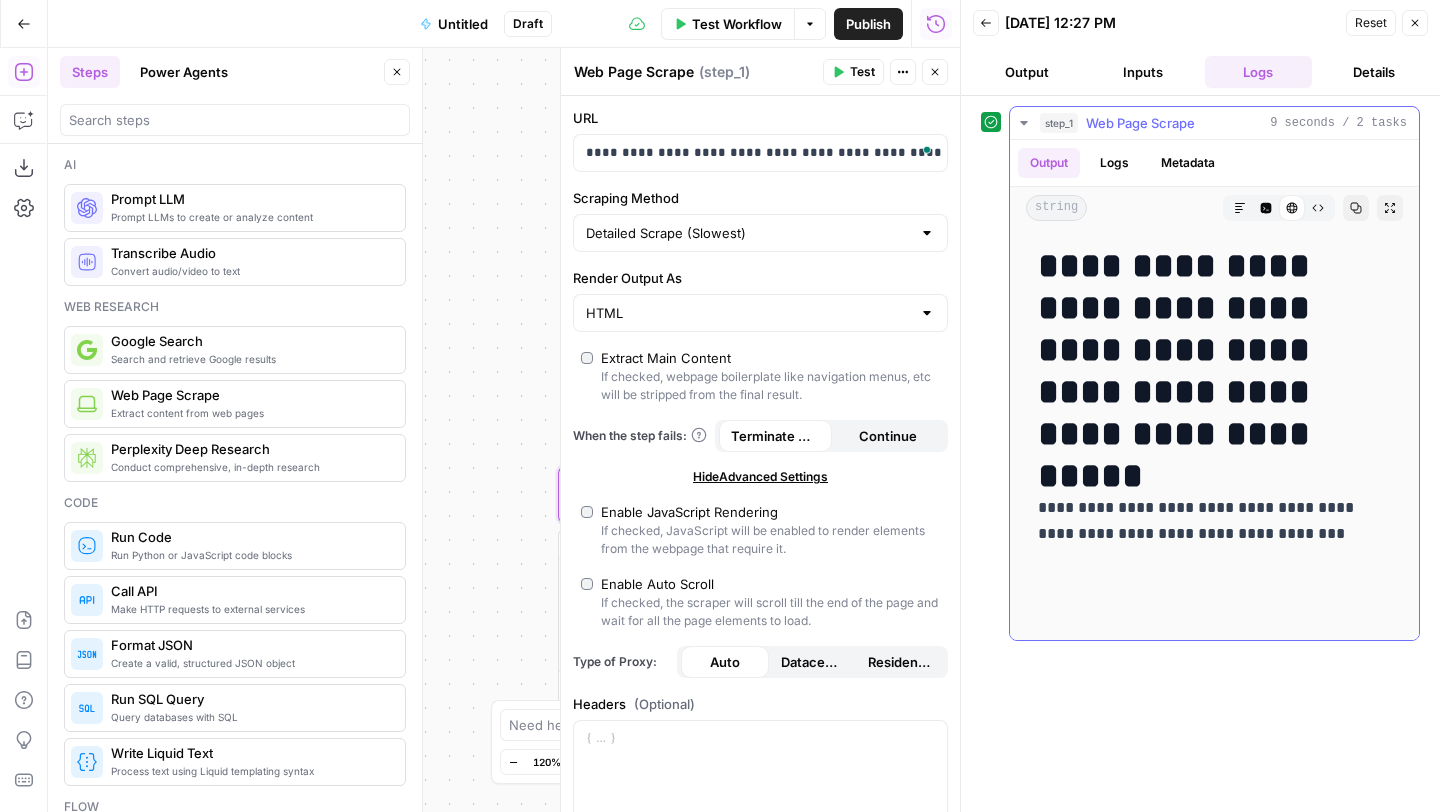 scroll, scrollTop: 40, scrollLeft: 0, axis: vertical 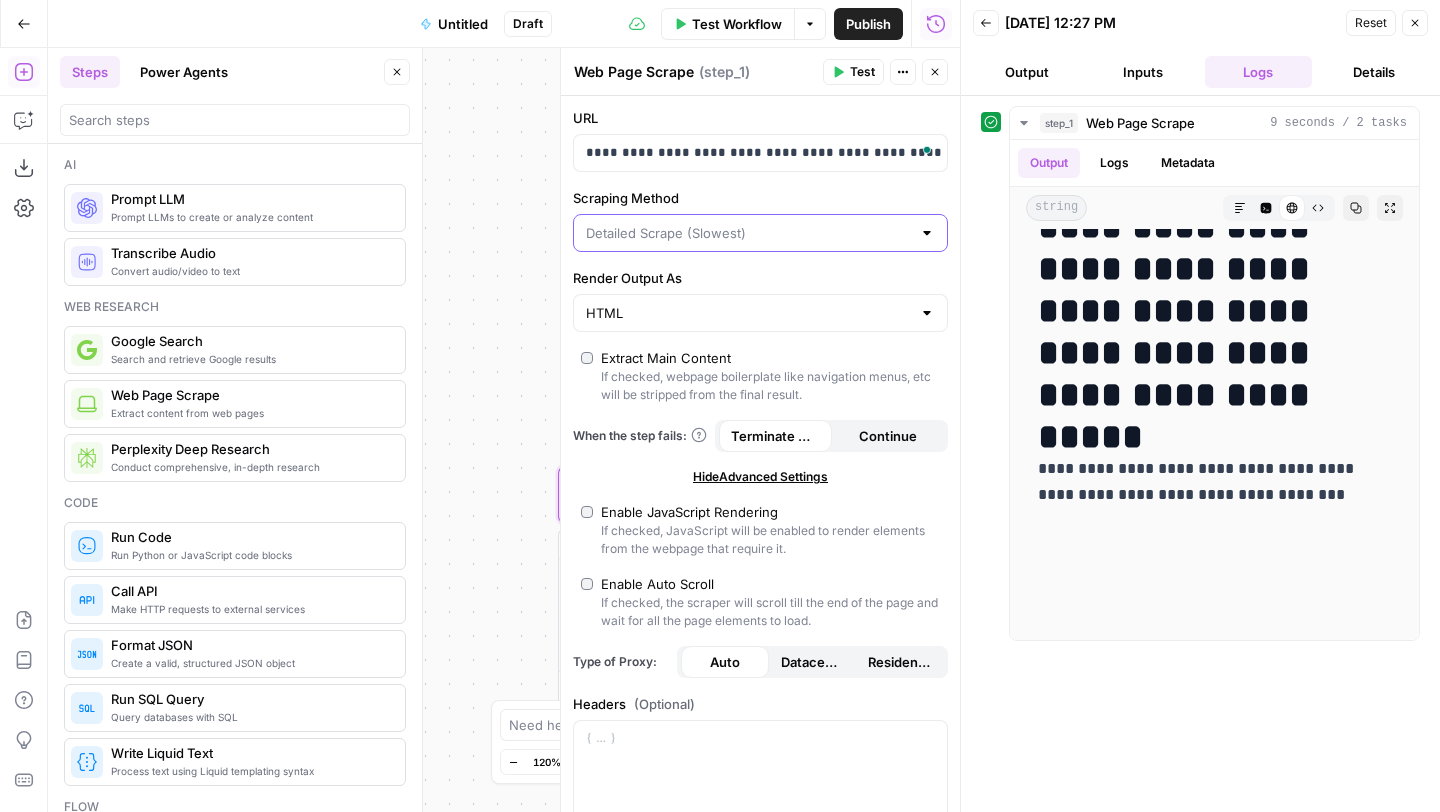 click on "Scraping Method" at bounding box center (748, 233) 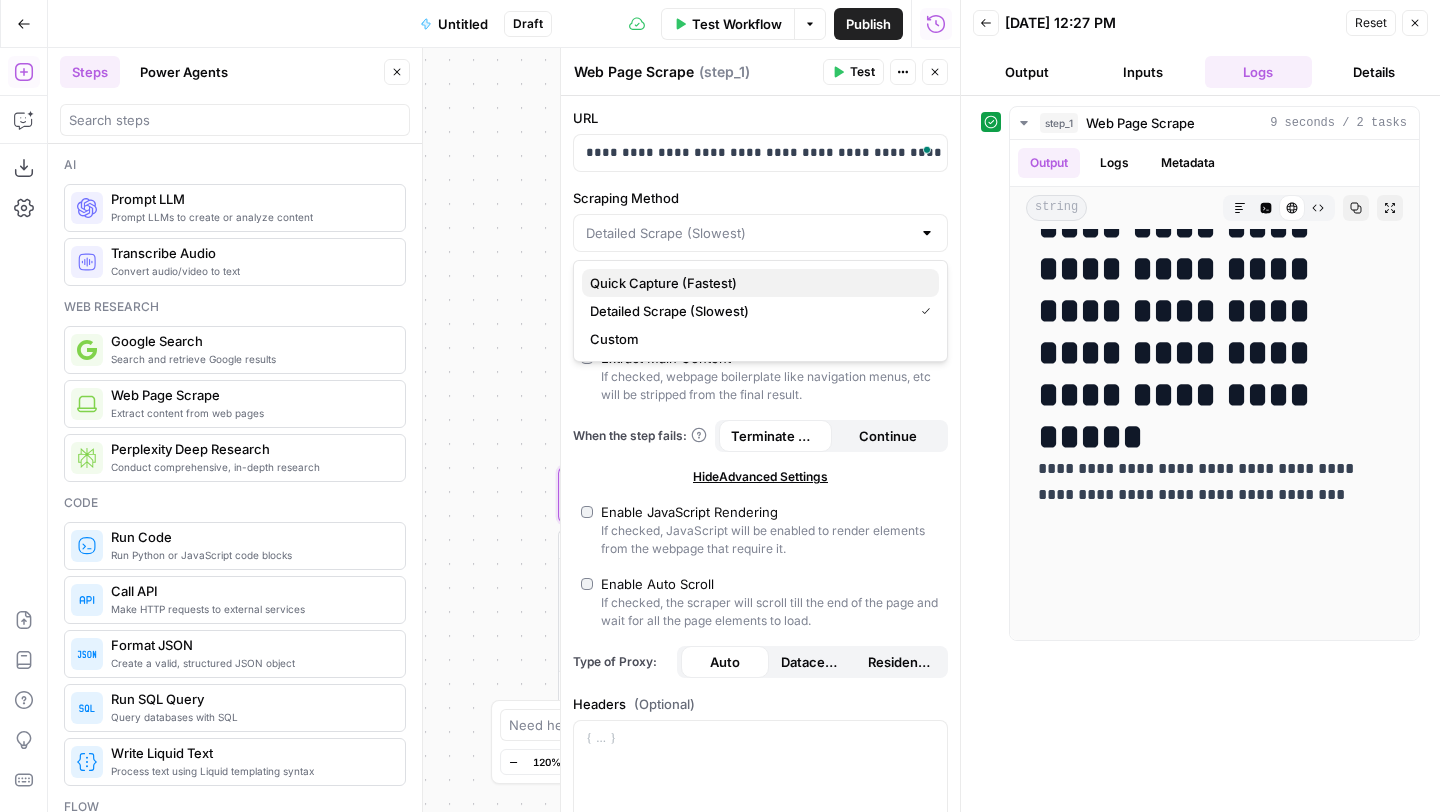 click on "Quick Capture (Fastest)" at bounding box center (756, 283) 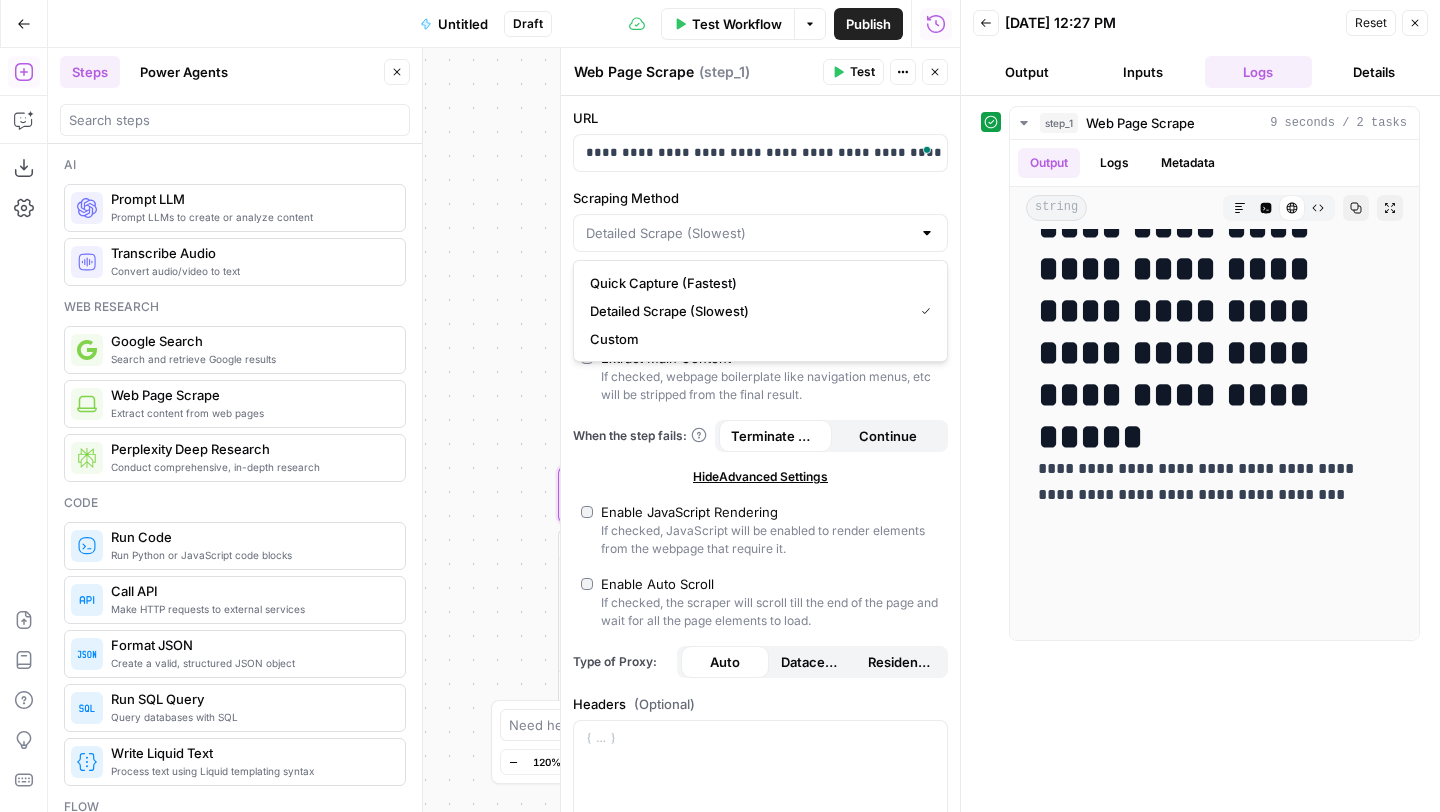type on "Quick Capture (Fastest)" 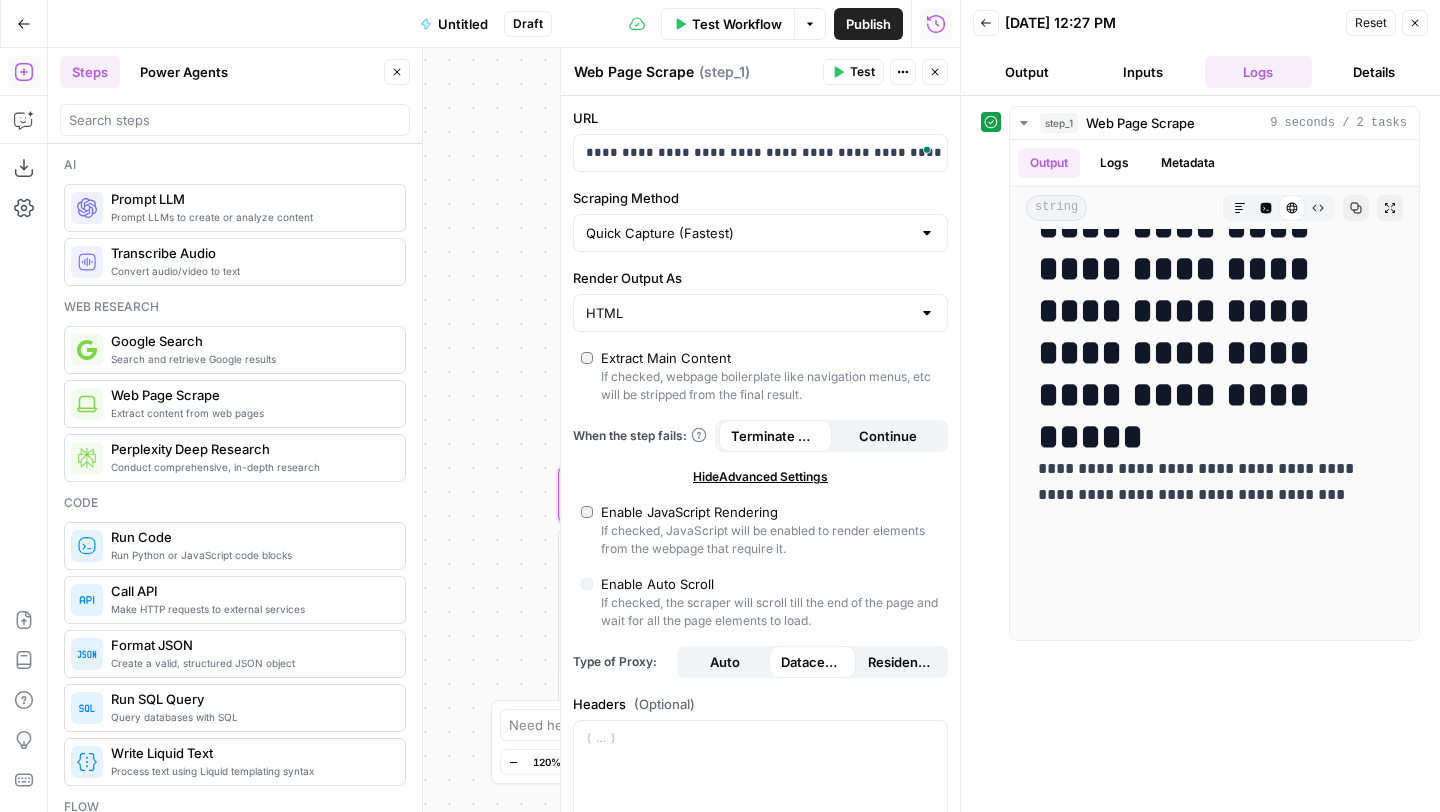 click on "Test" at bounding box center (862, 72) 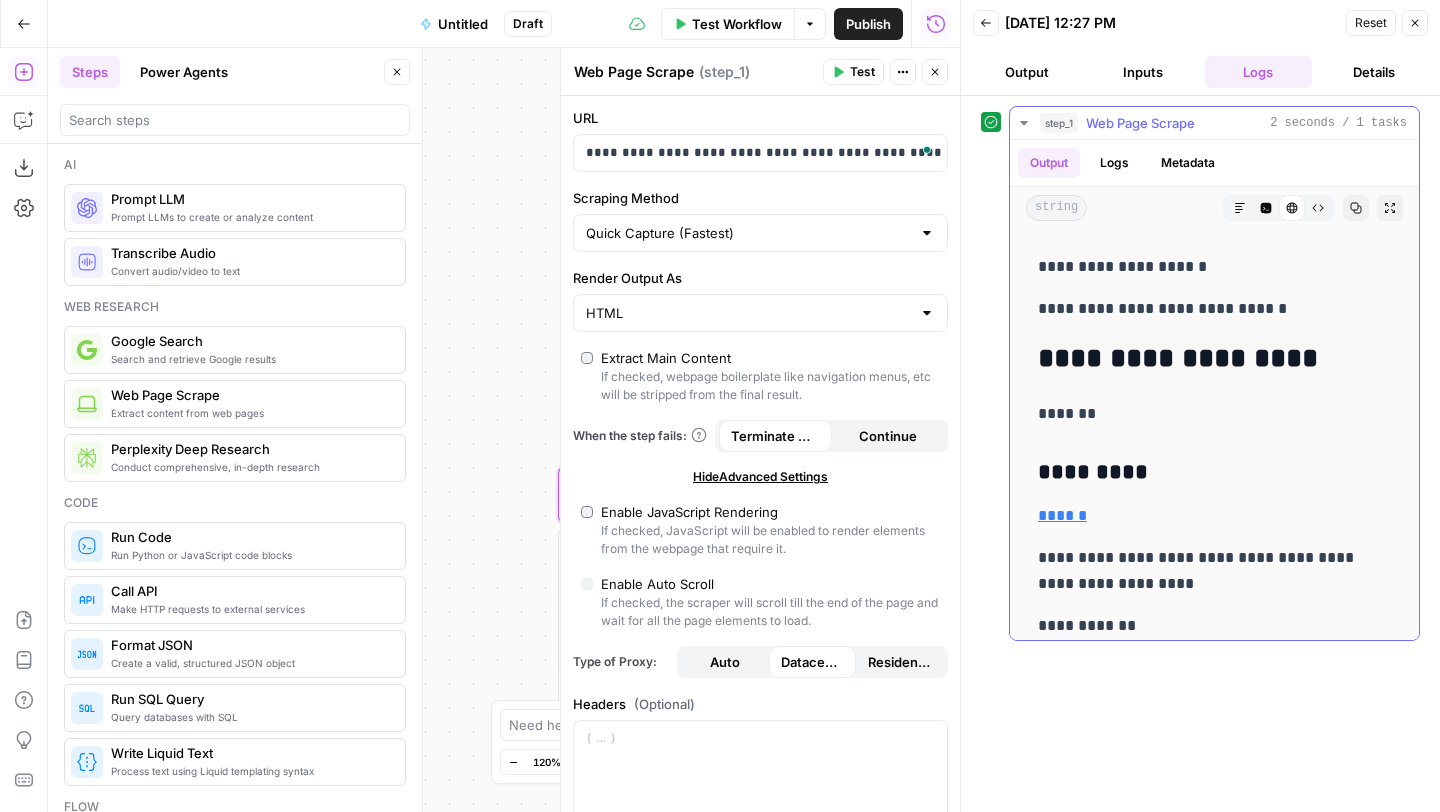 scroll, scrollTop: 18420, scrollLeft: 0, axis: vertical 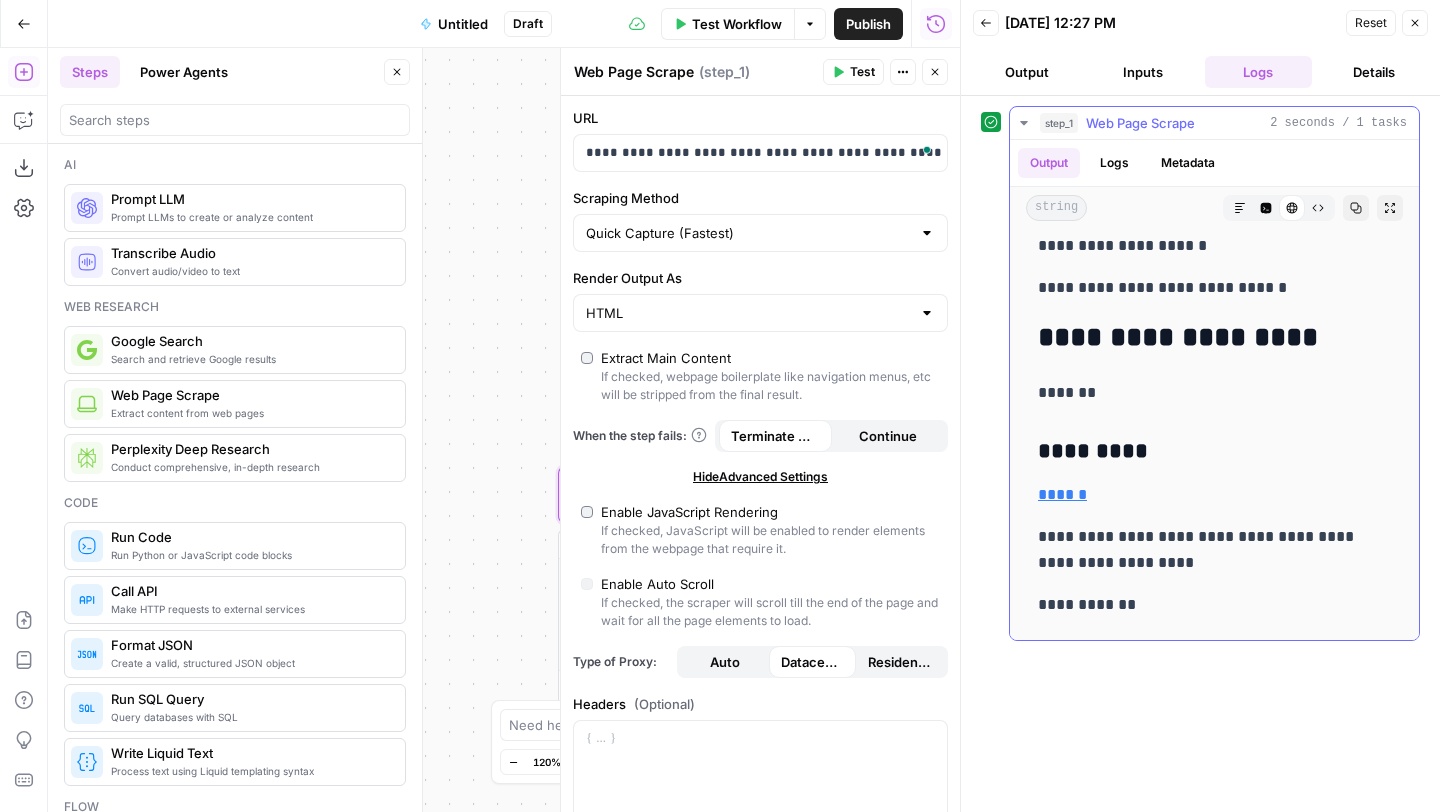 click on "**********" at bounding box center (1214, 338) 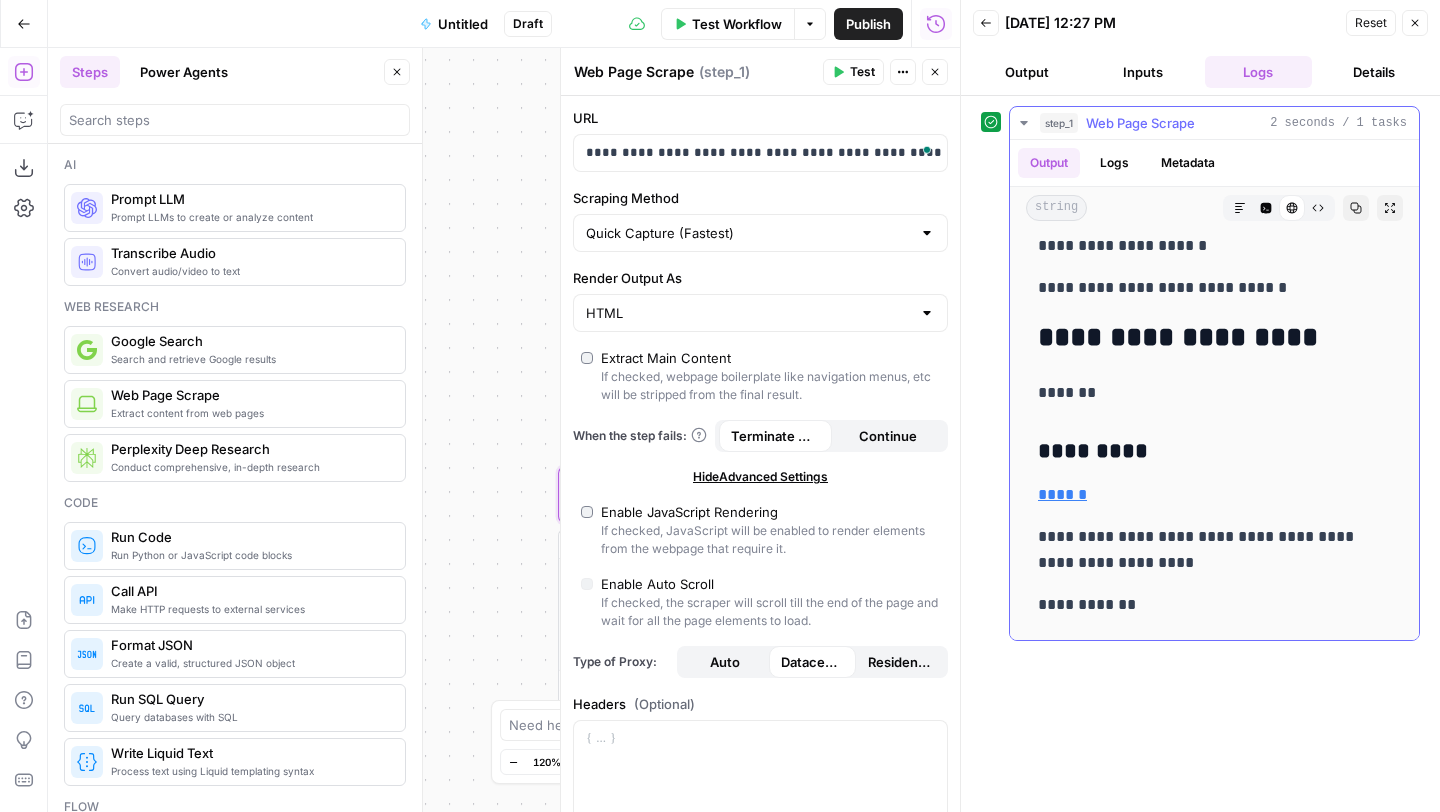 copy on "**********" 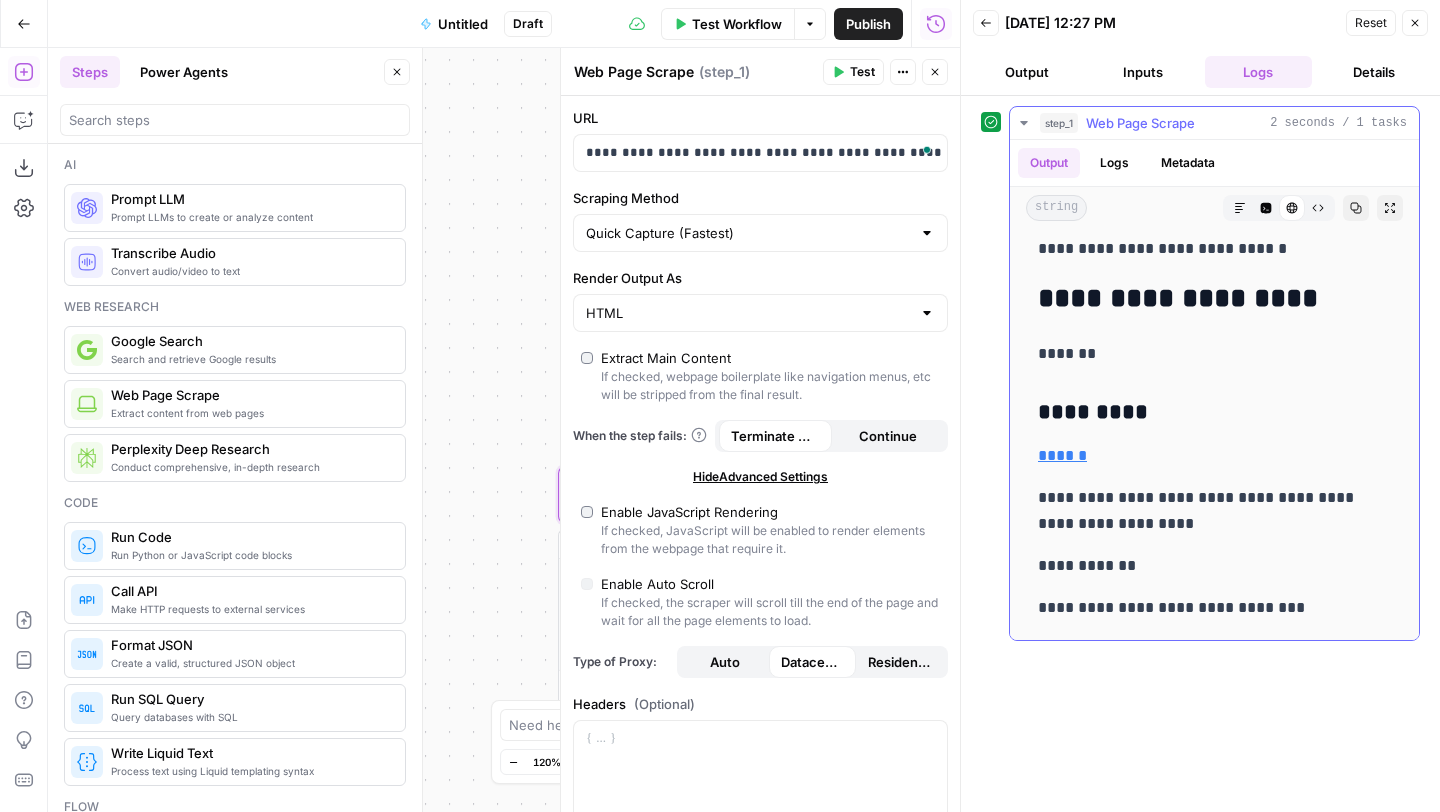 scroll, scrollTop: 18450, scrollLeft: 0, axis: vertical 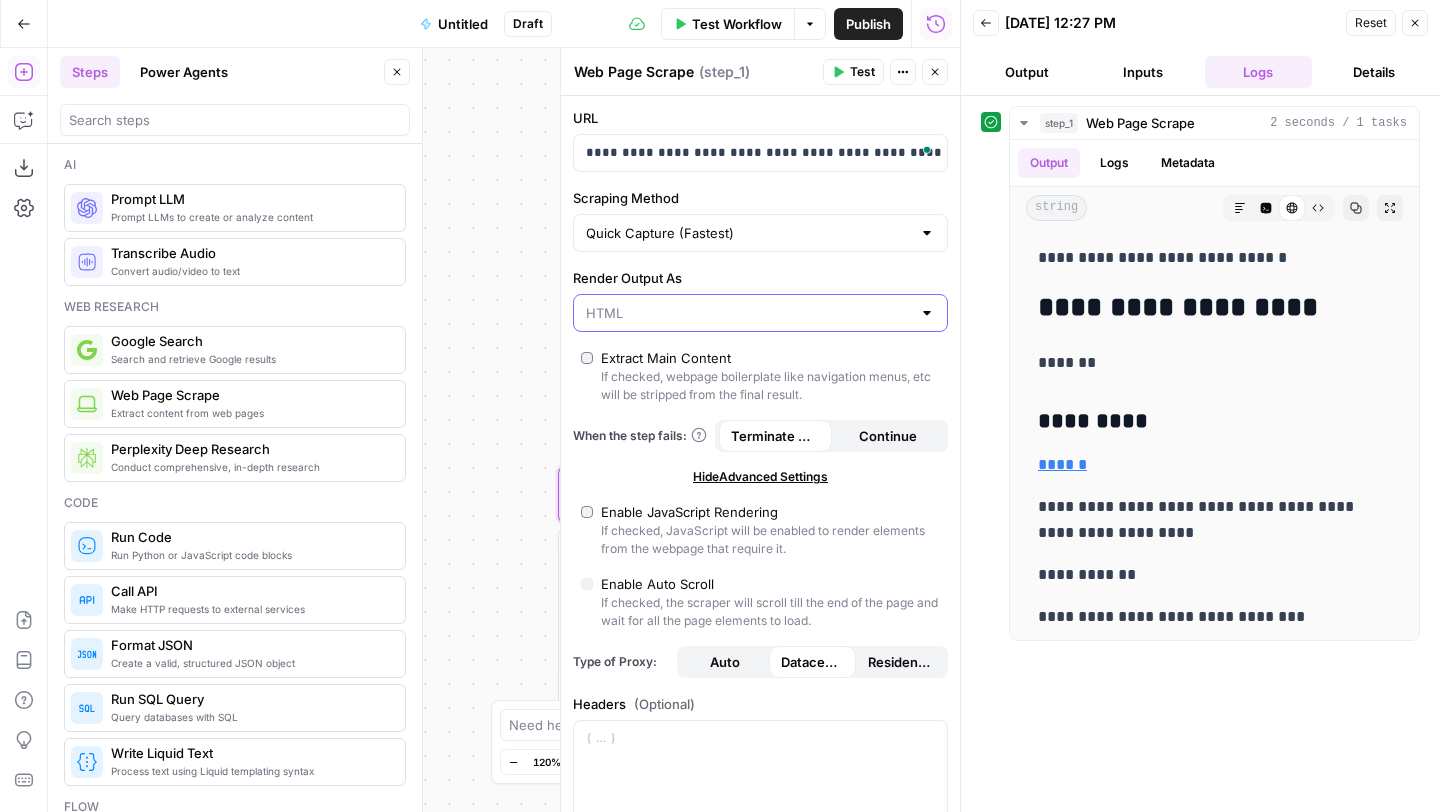click on "Render Output As" at bounding box center [748, 313] 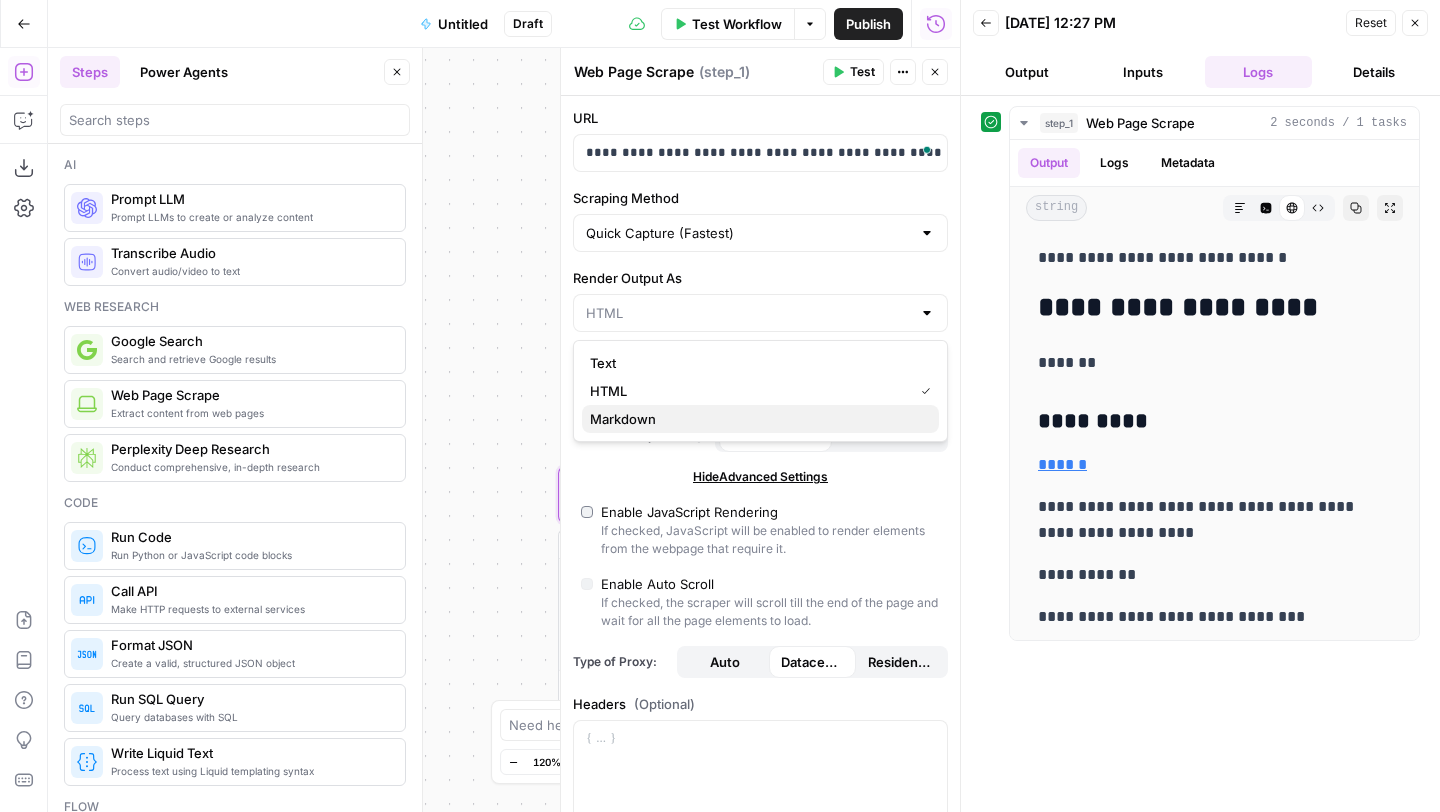click on "Markdown" at bounding box center (756, 419) 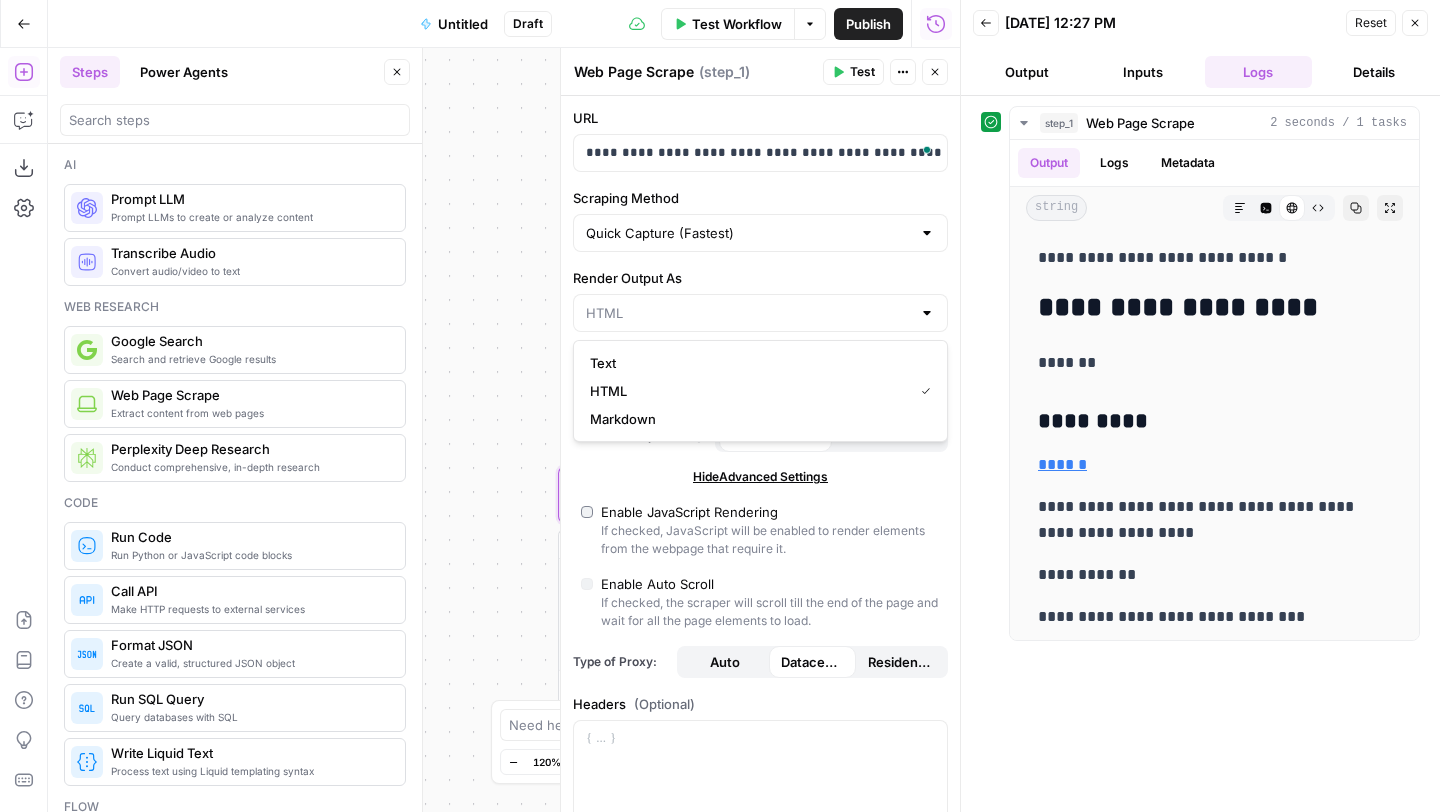type on "Markdown" 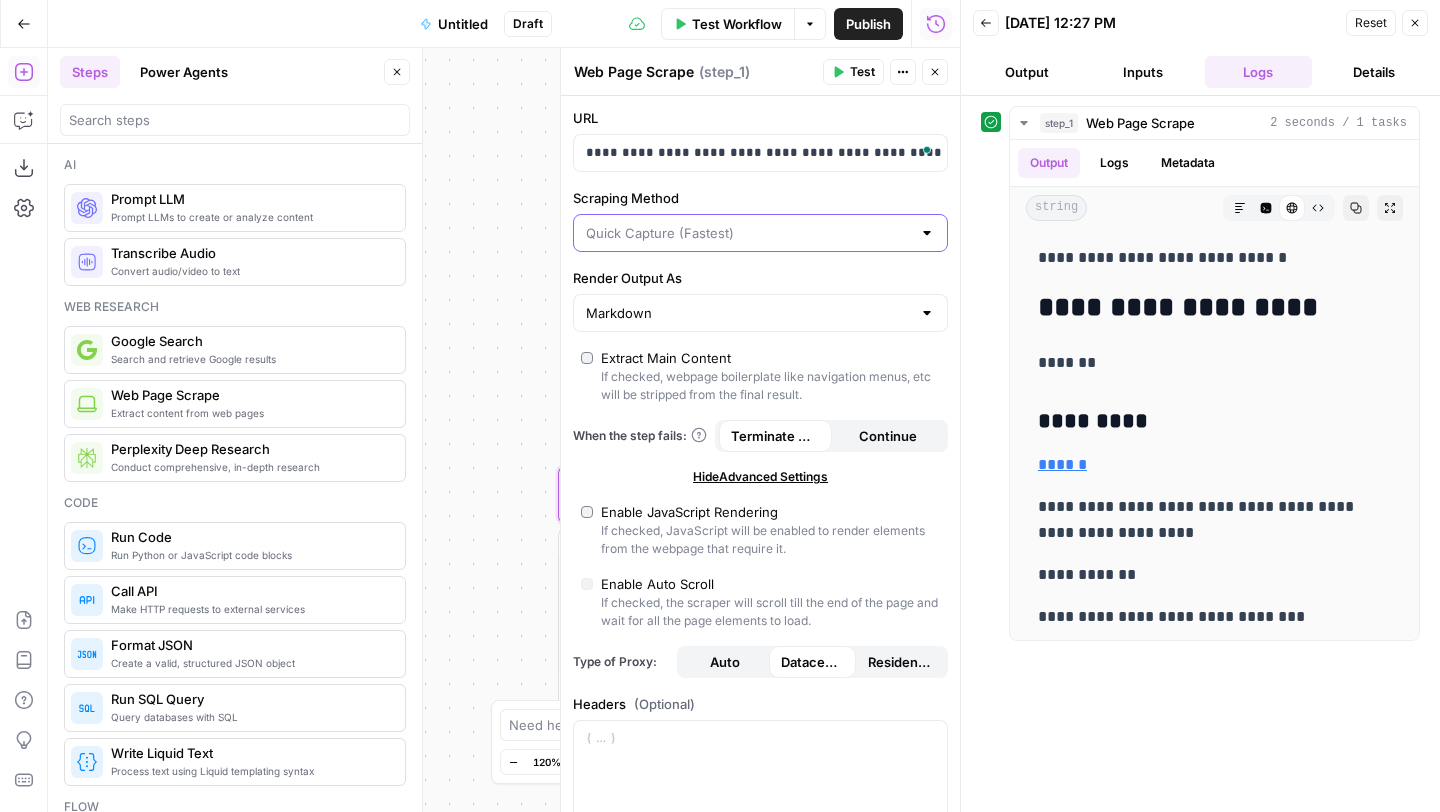 click on "Scraping Method" at bounding box center (748, 233) 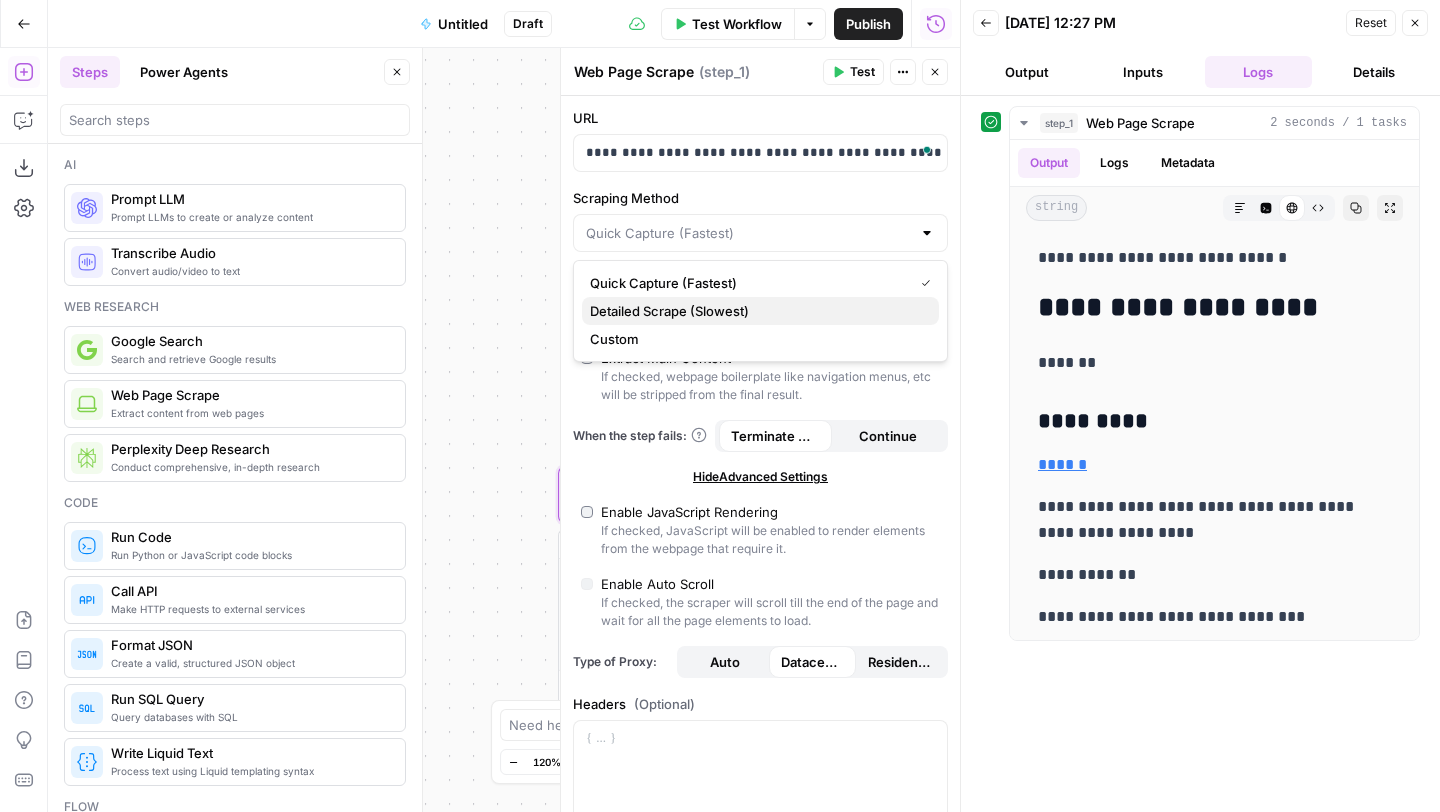 click on "Detailed Scrape (Slowest)" at bounding box center (756, 311) 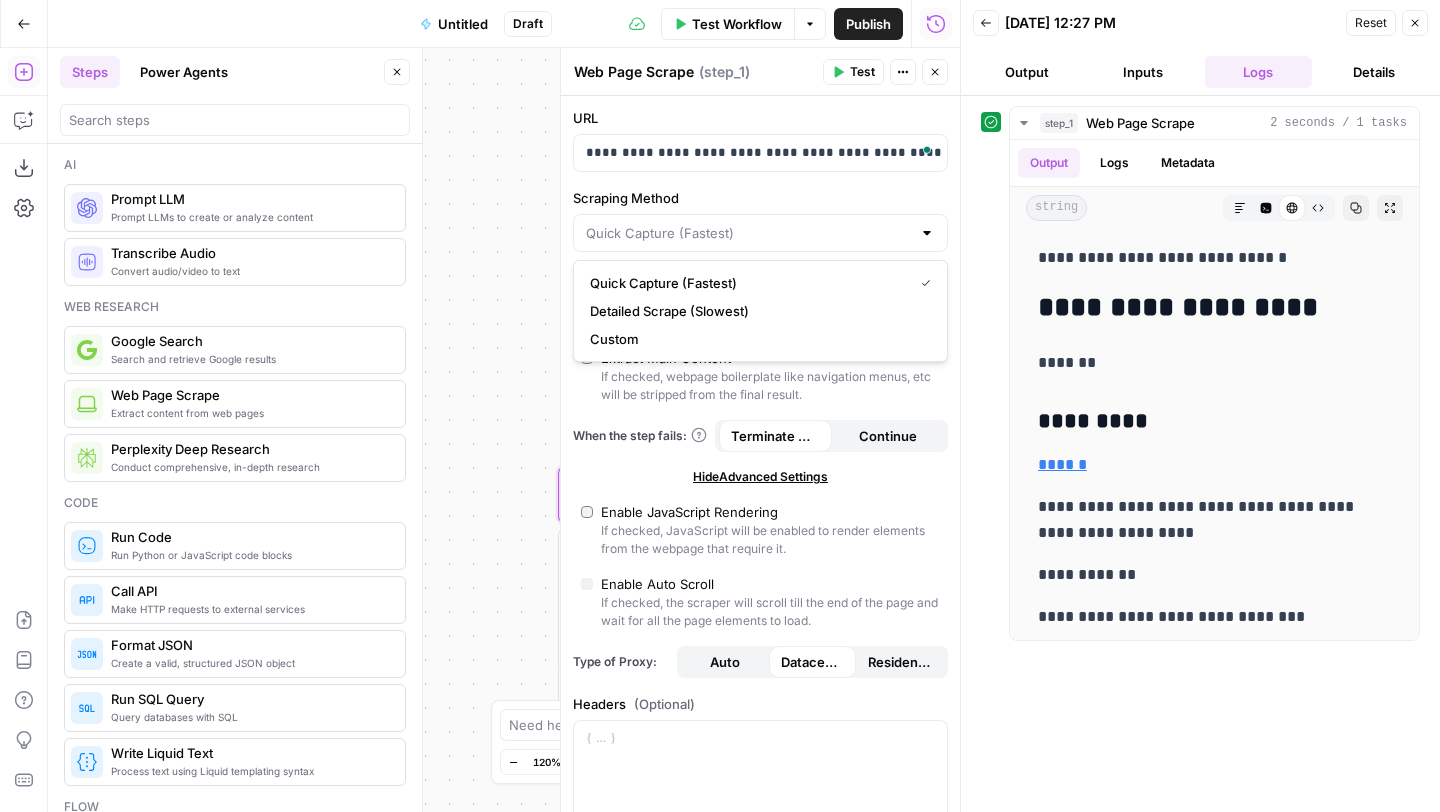 type on "Detailed Scrape (Slowest)" 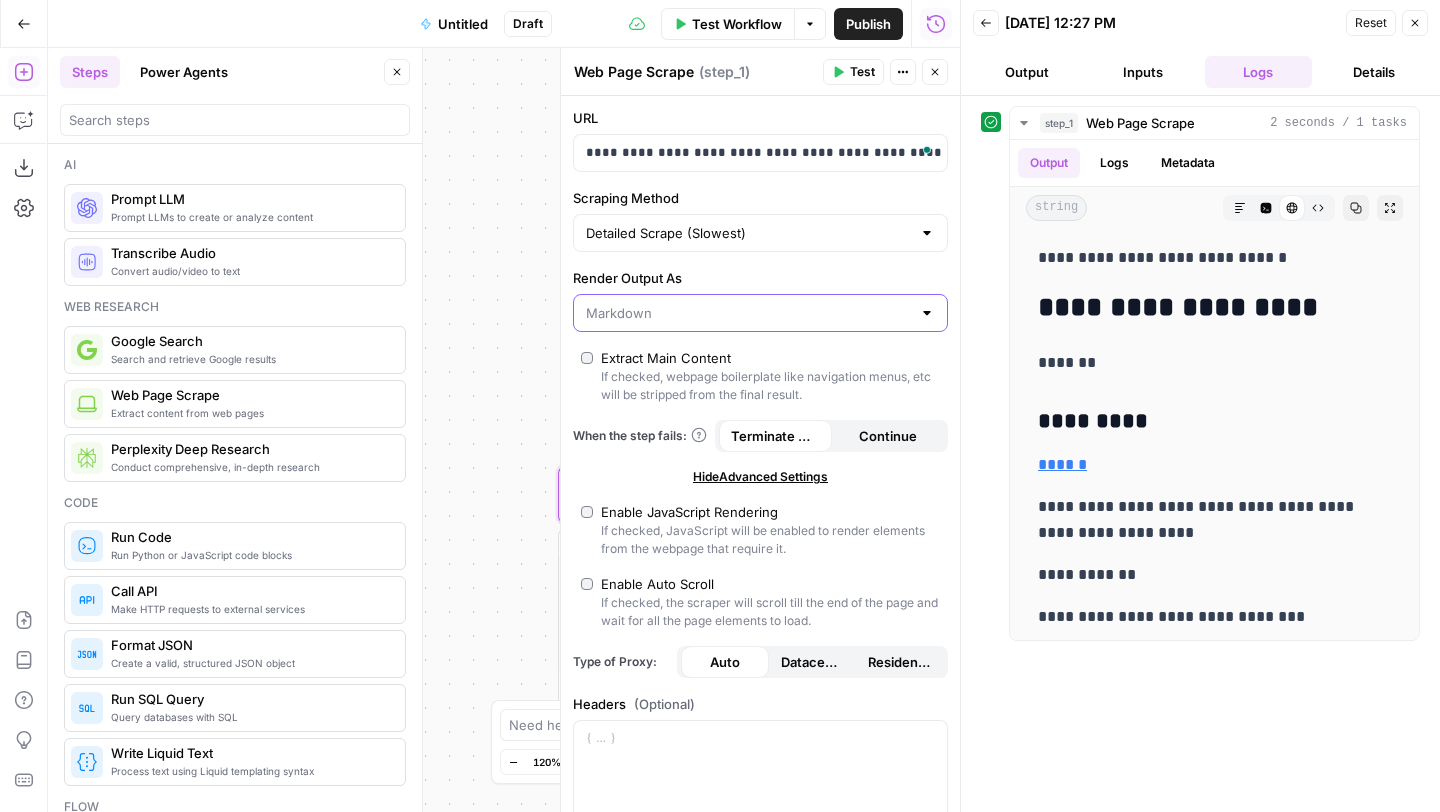 click on "Render Output As" at bounding box center [748, 313] 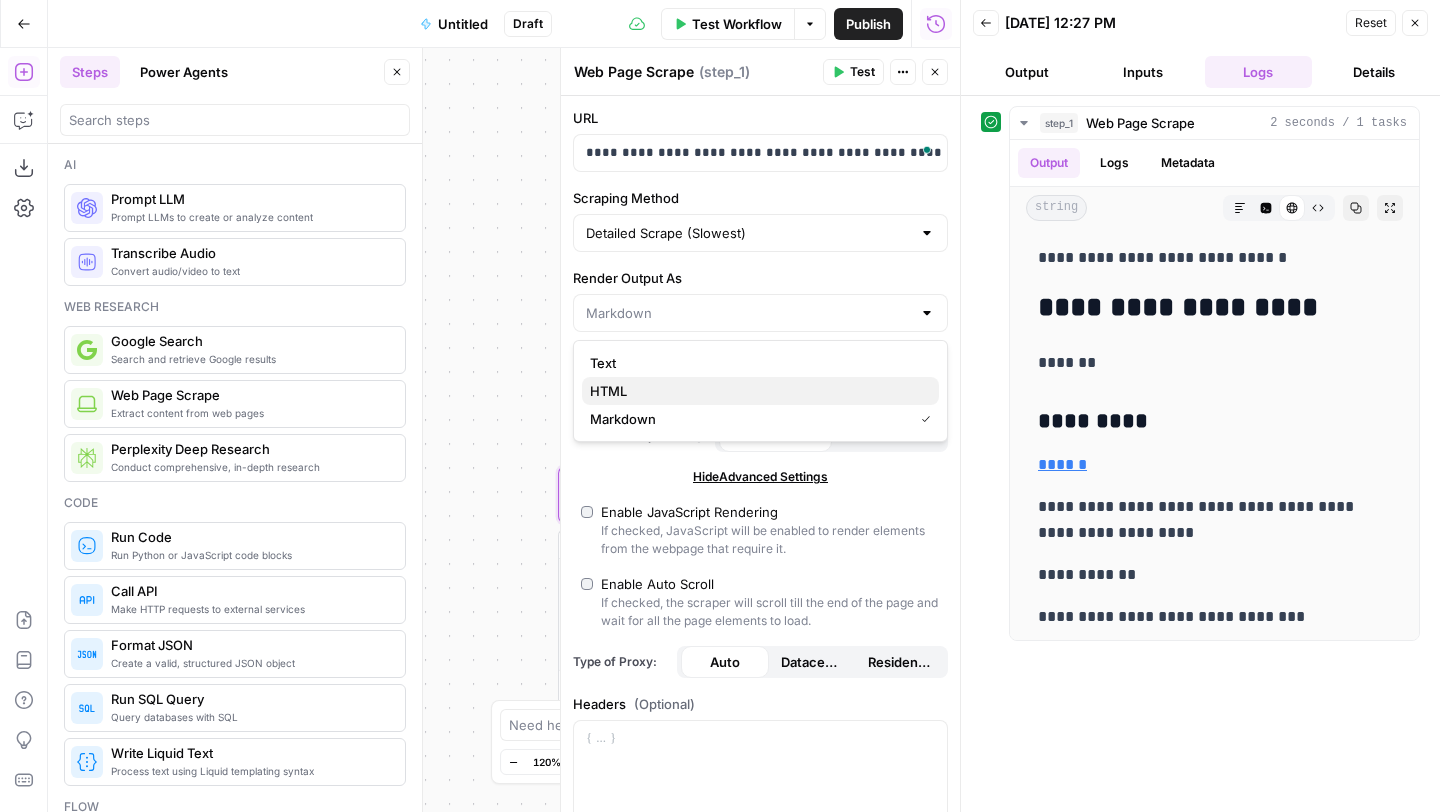 click on "HTML" at bounding box center (756, 391) 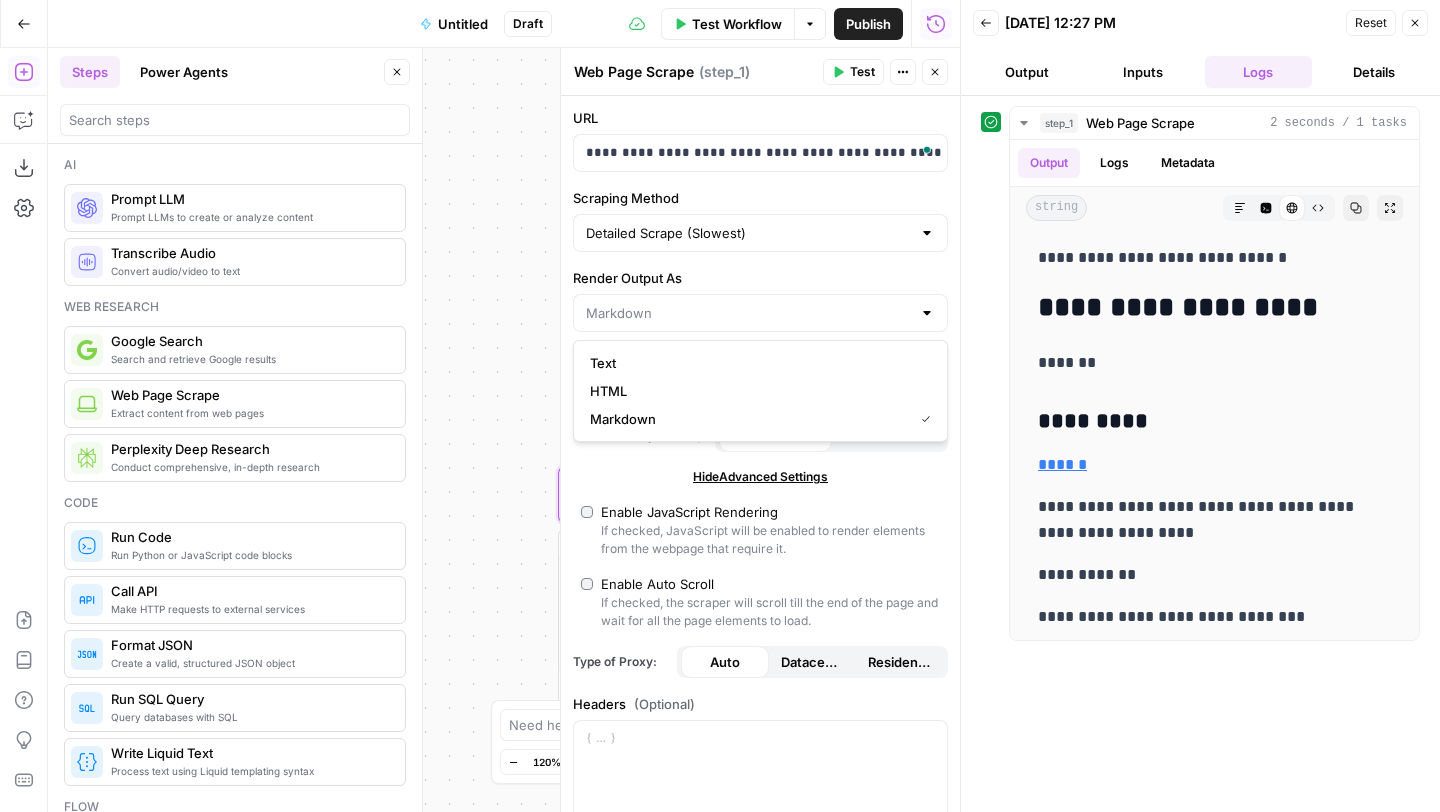 type on "HTML" 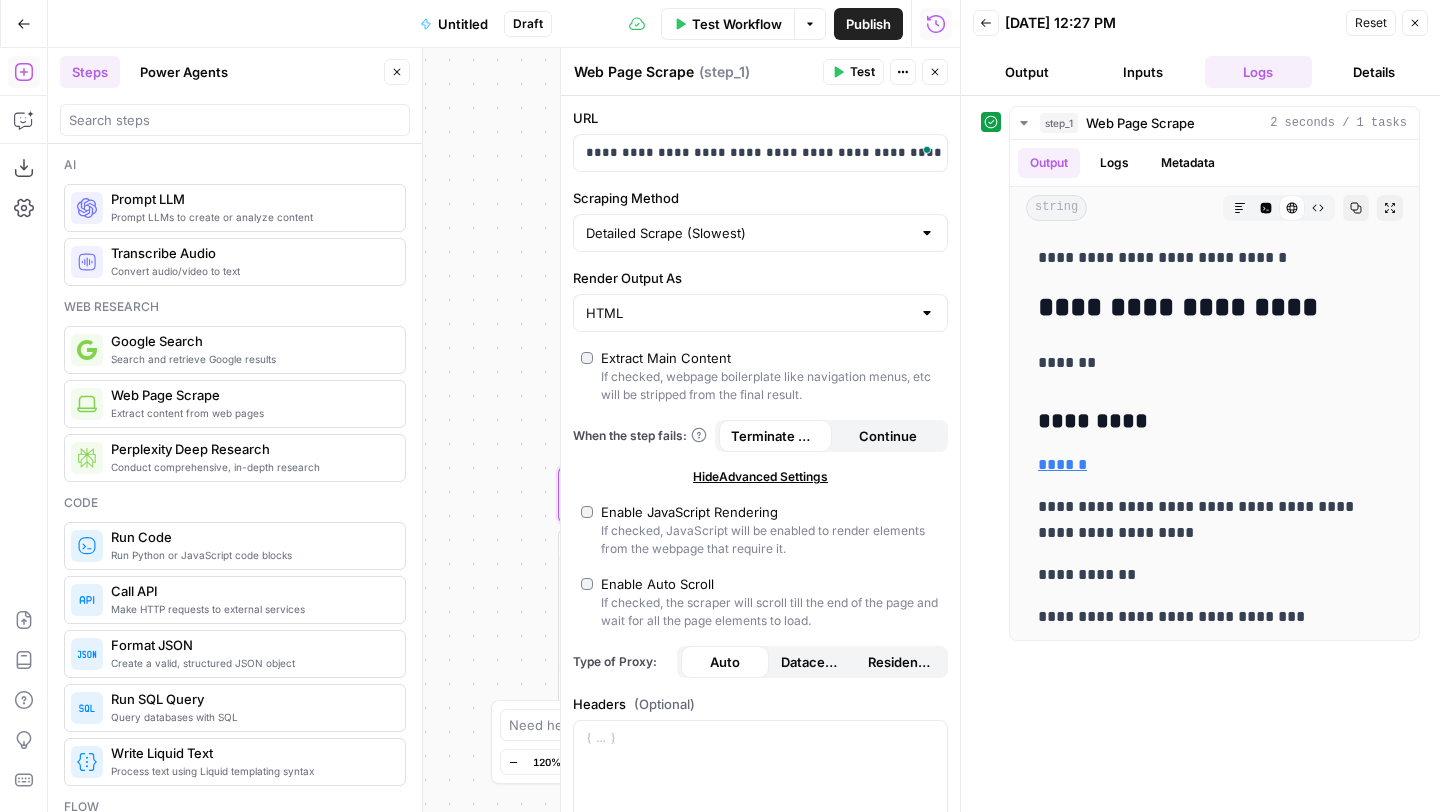 click on "Test" at bounding box center [853, 72] 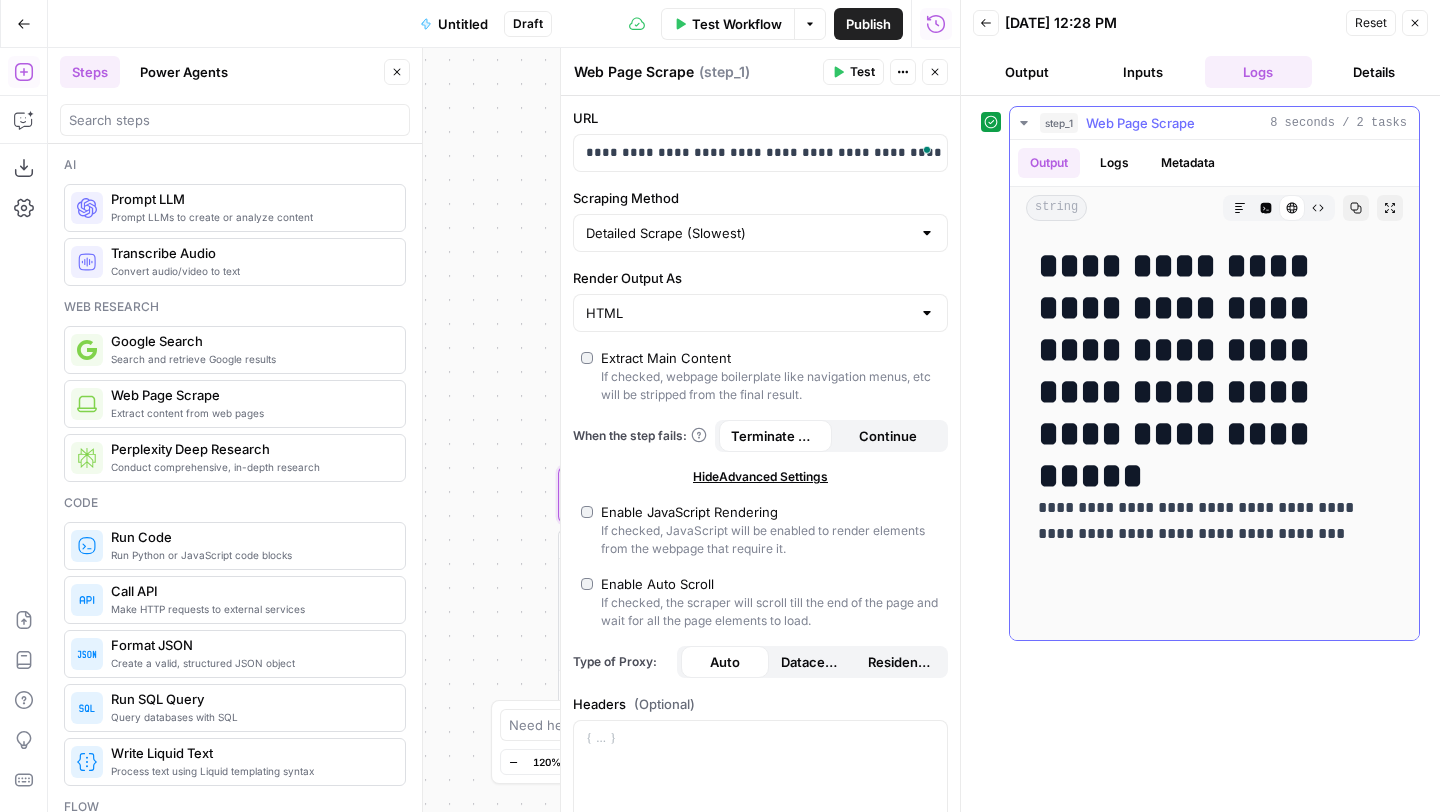 scroll, scrollTop: 40, scrollLeft: 0, axis: vertical 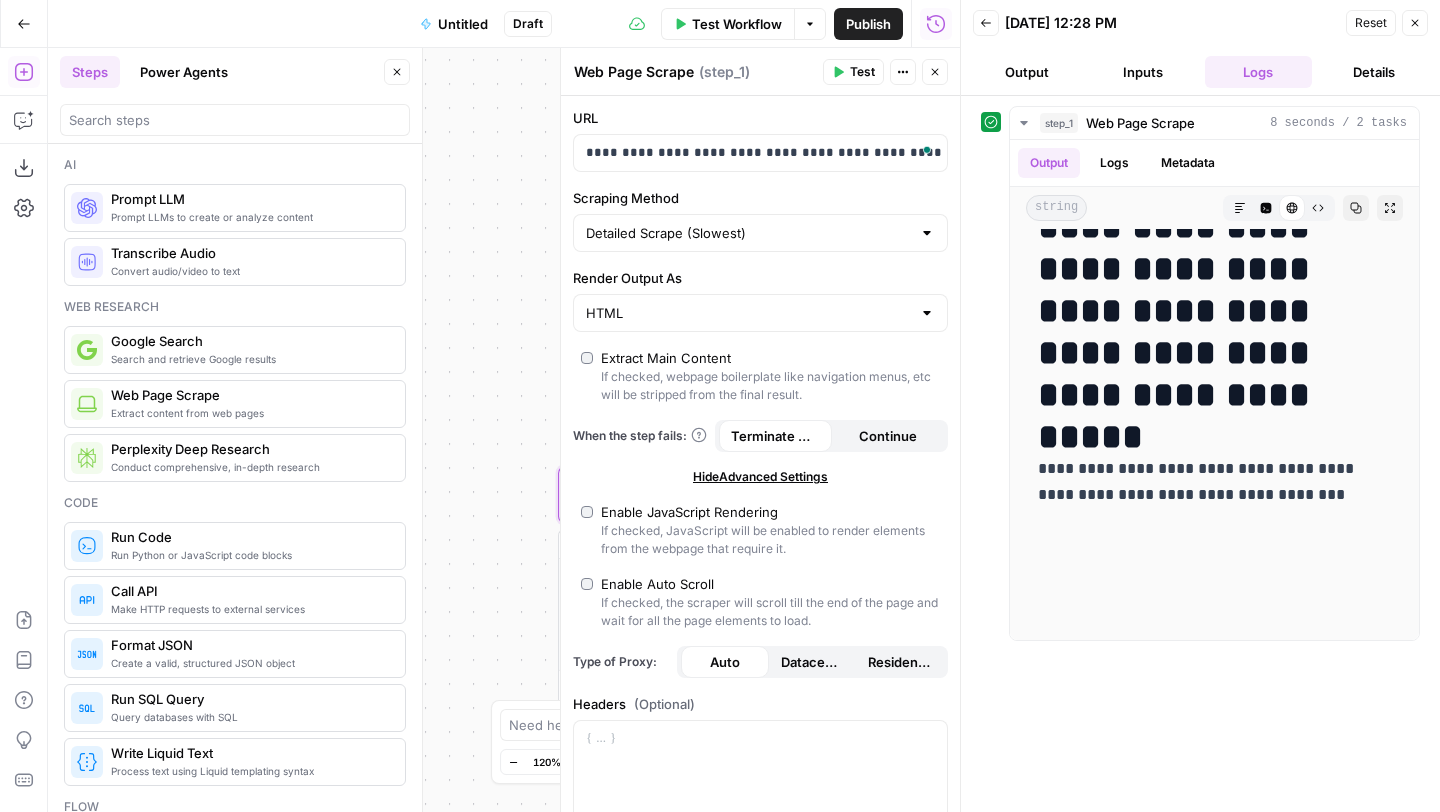 click 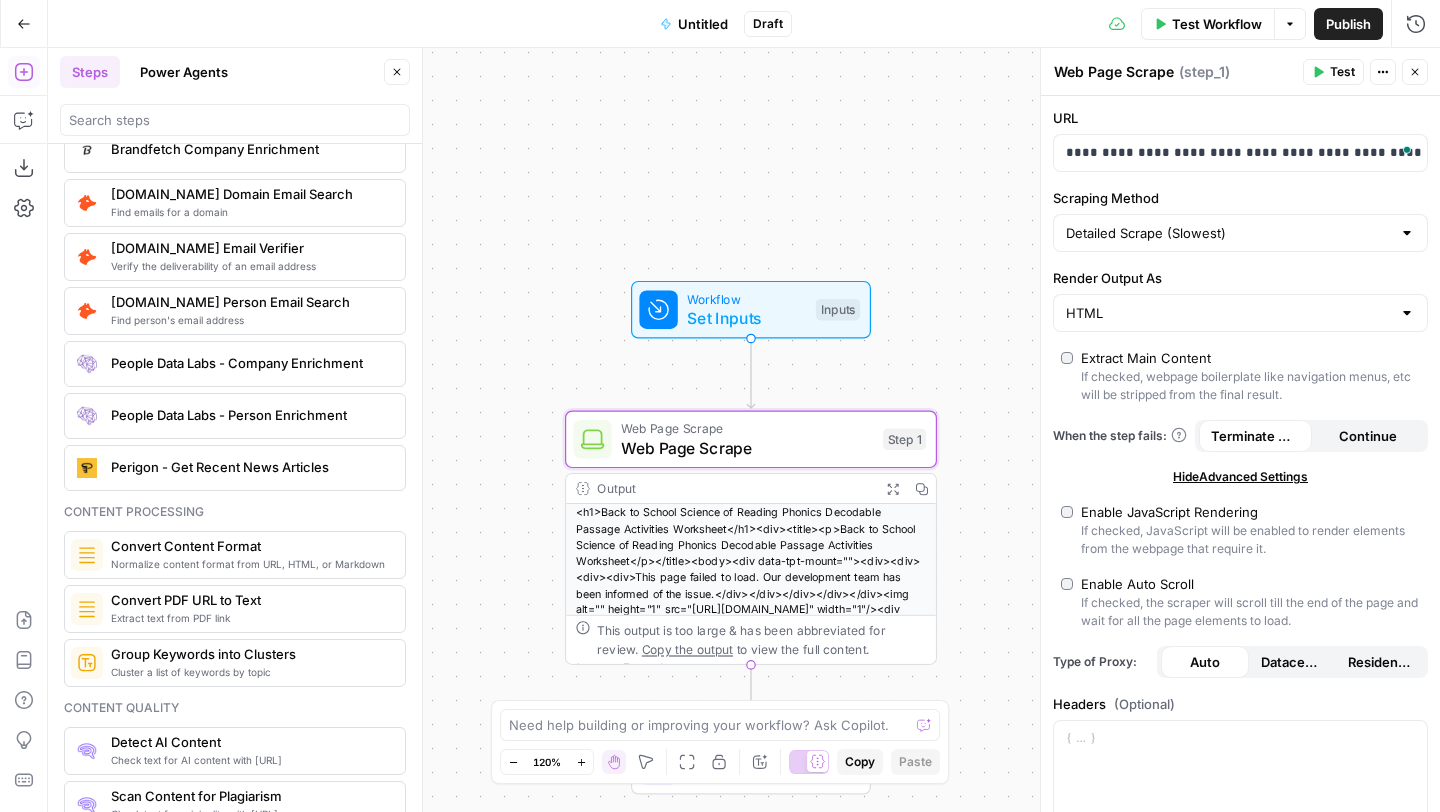 scroll, scrollTop: 3093, scrollLeft: 0, axis: vertical 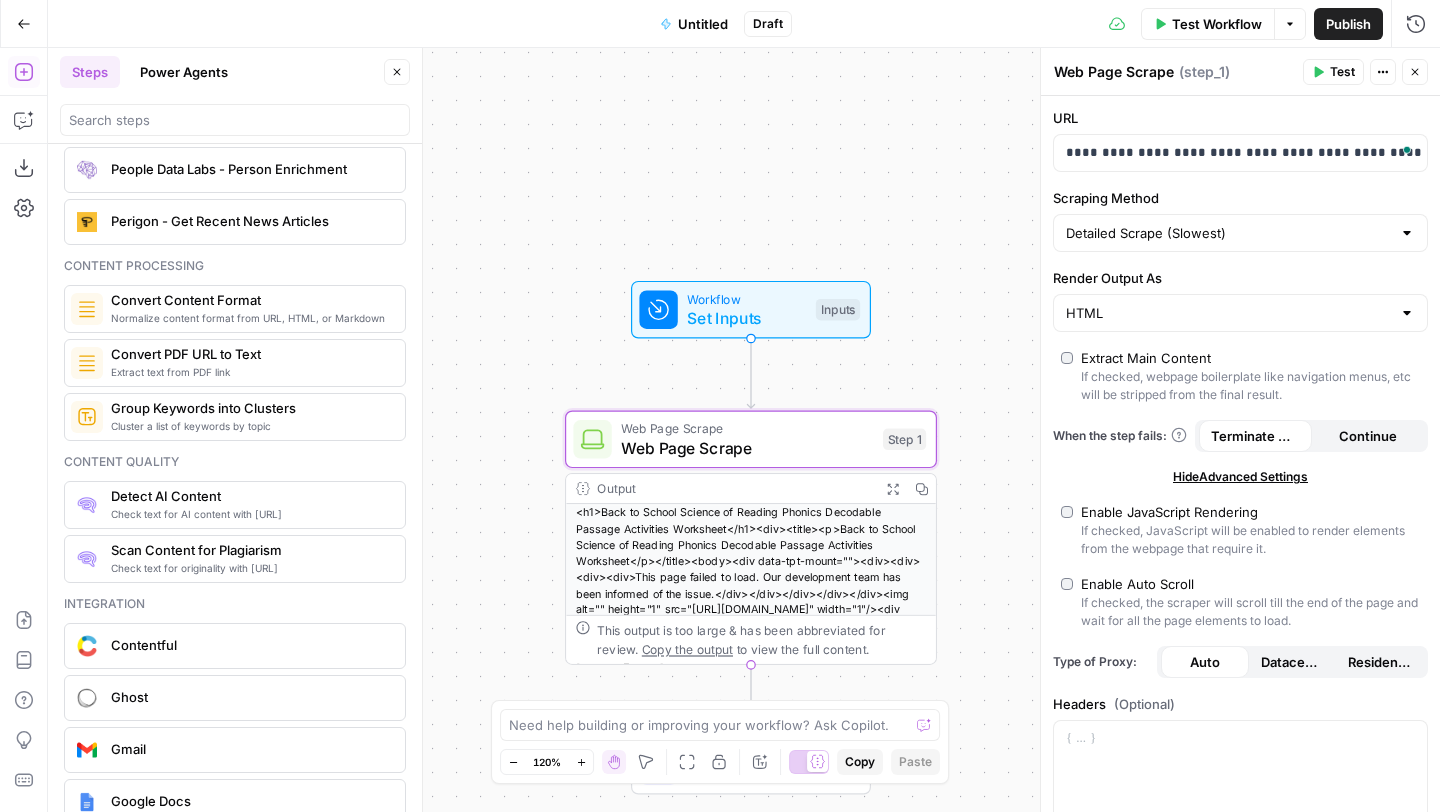 click on "Normalize content format from URL, HTML, or Markdown" at bounding box center [250, 318] 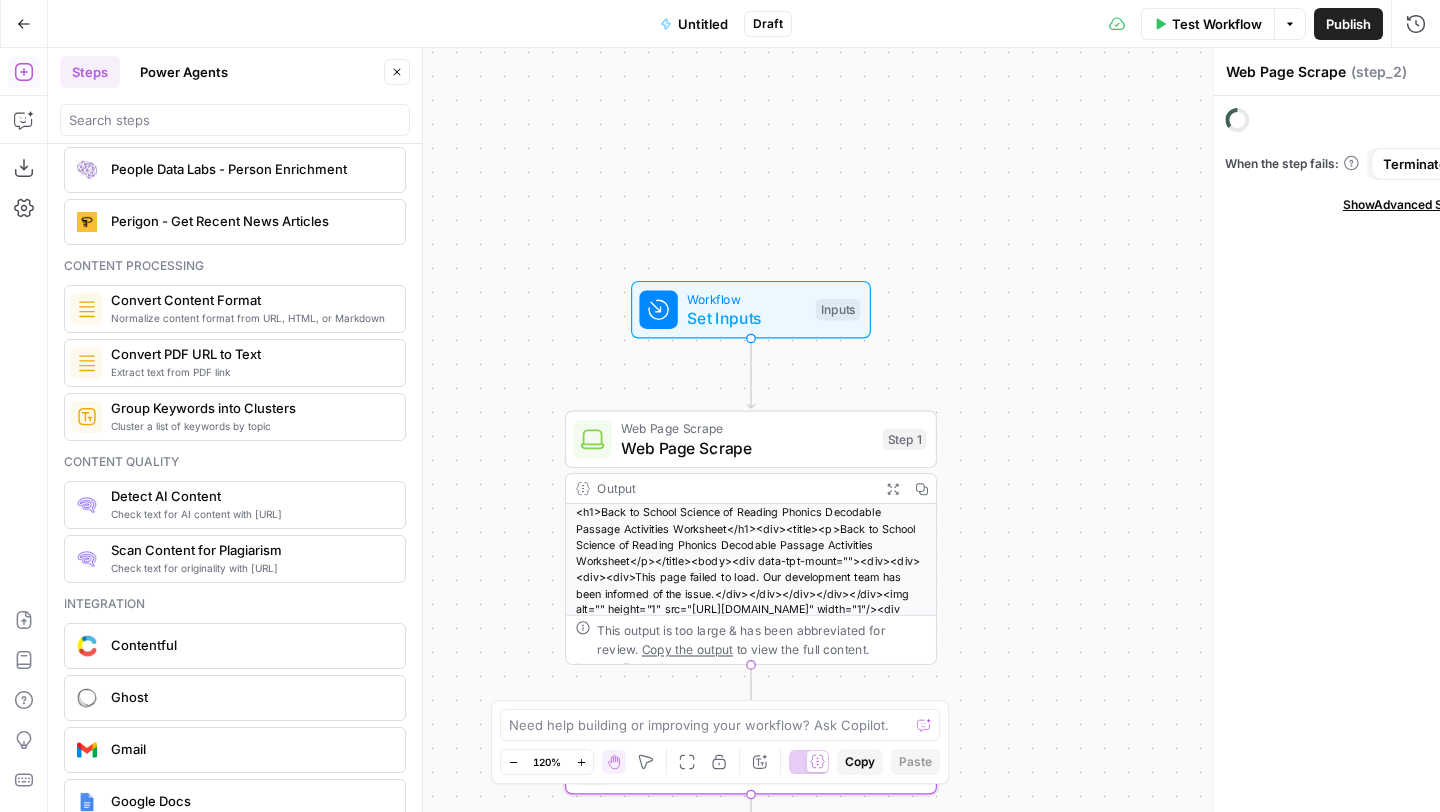type on "Convert Content Format" 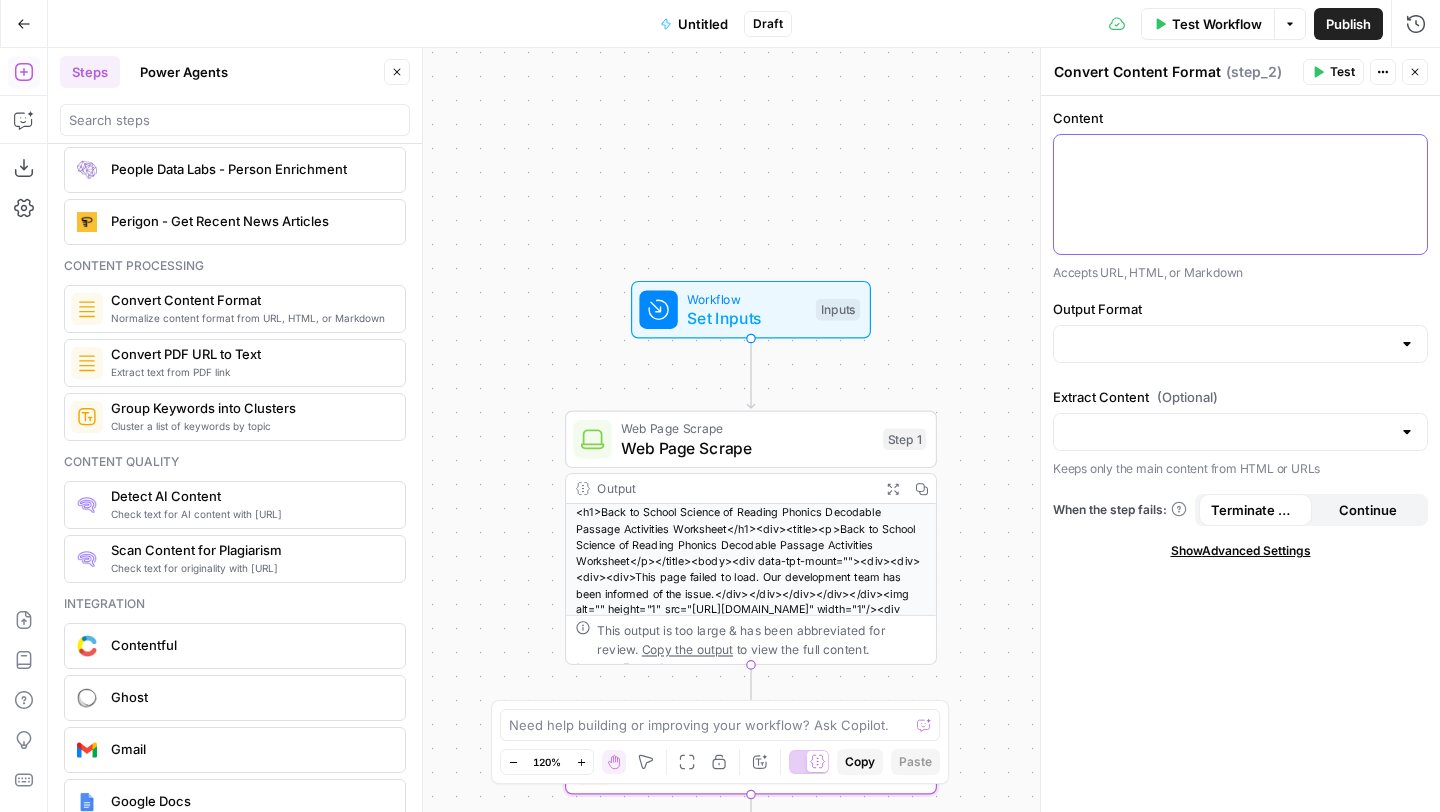 click at bounding box center (1240, 153) 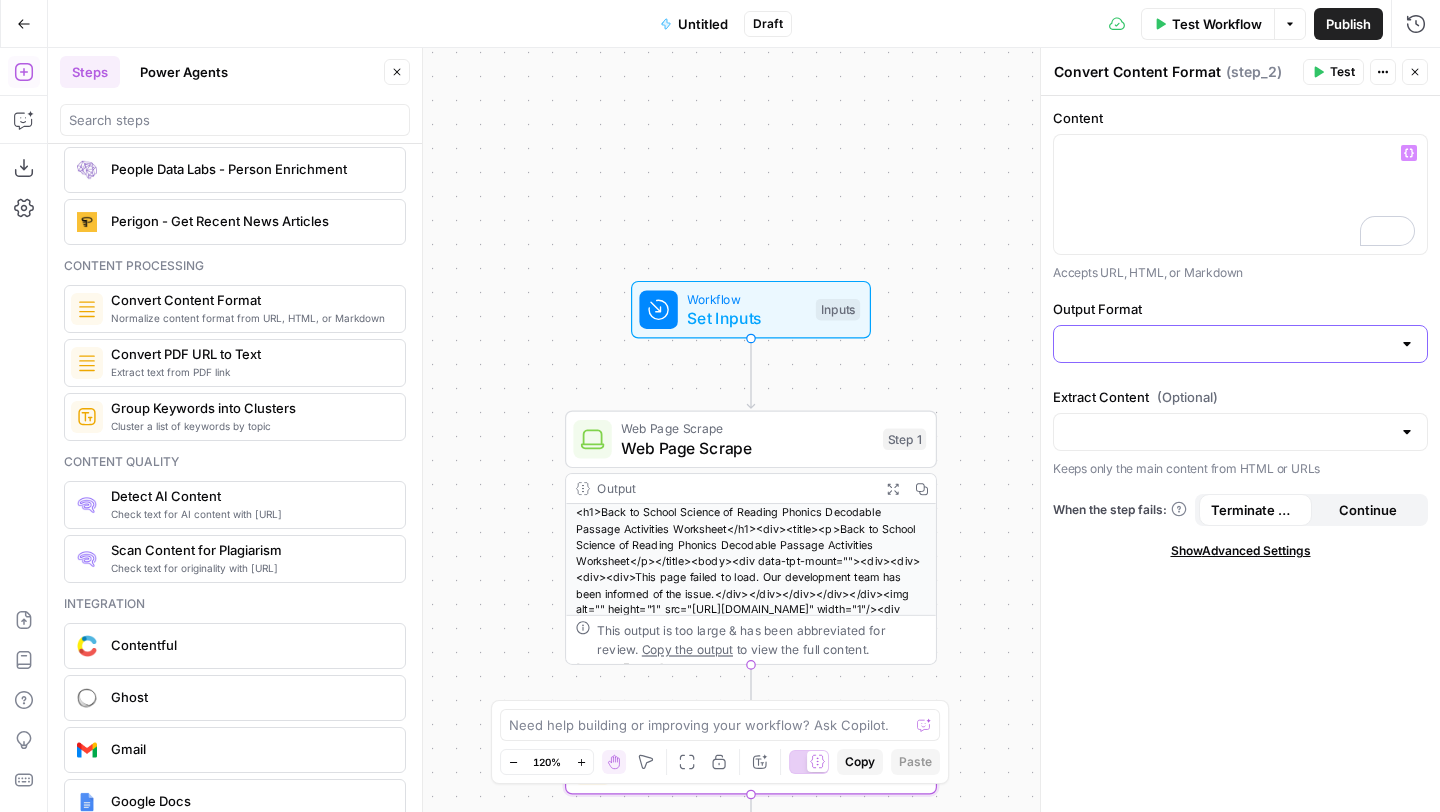 click on "Output Format" at bounding box center (1228, 344) 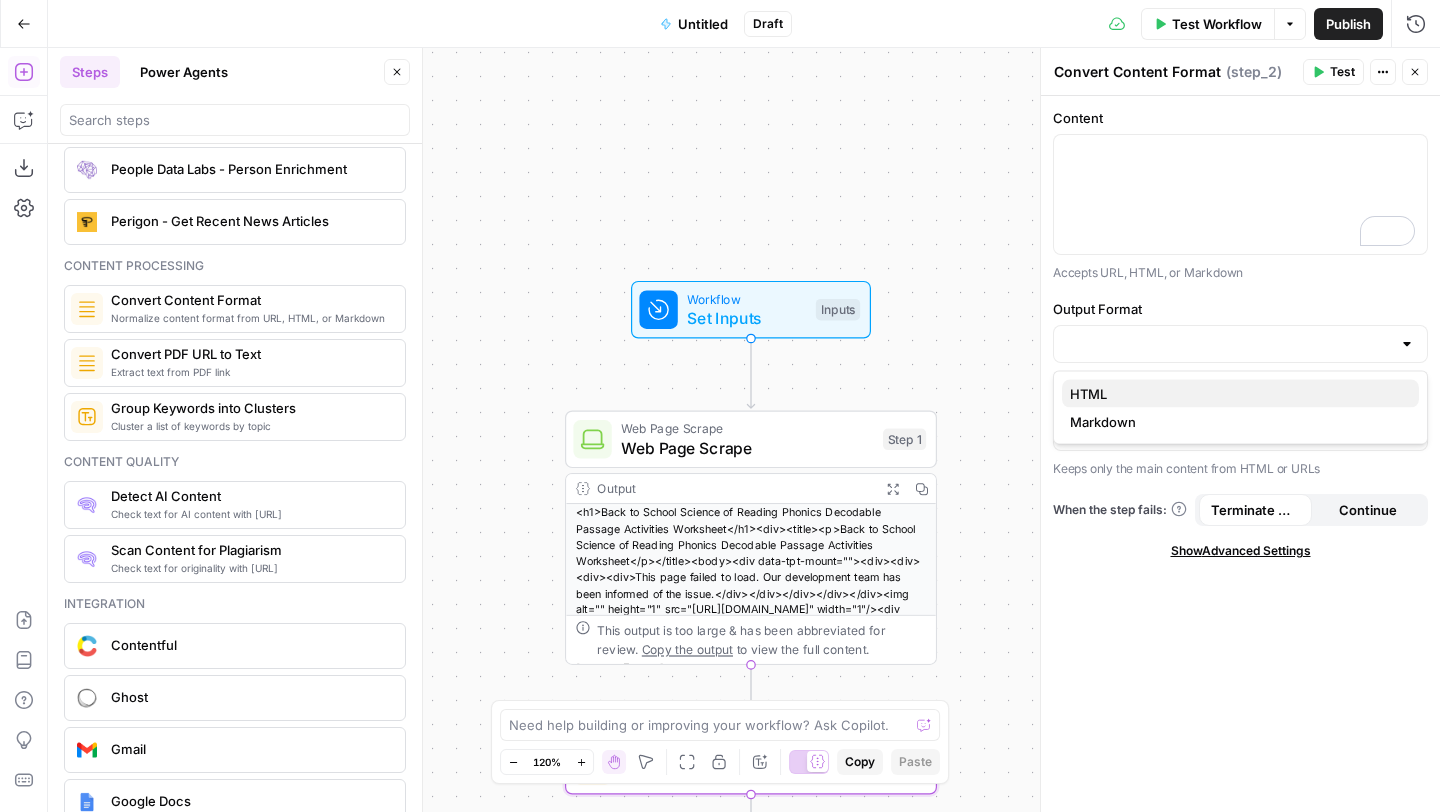 click on "HTML" at bounding box center [1236, 394] 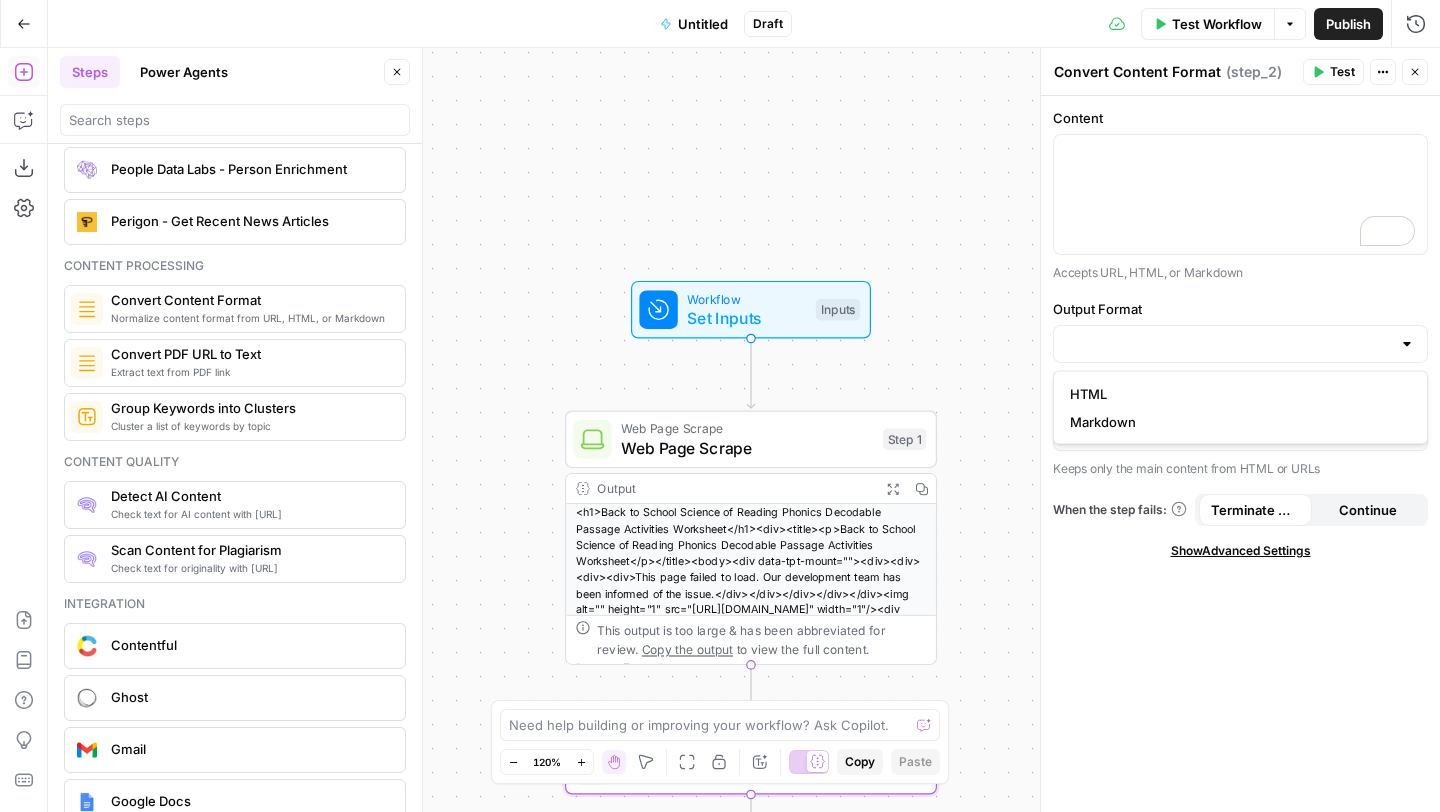 type on "HTML" 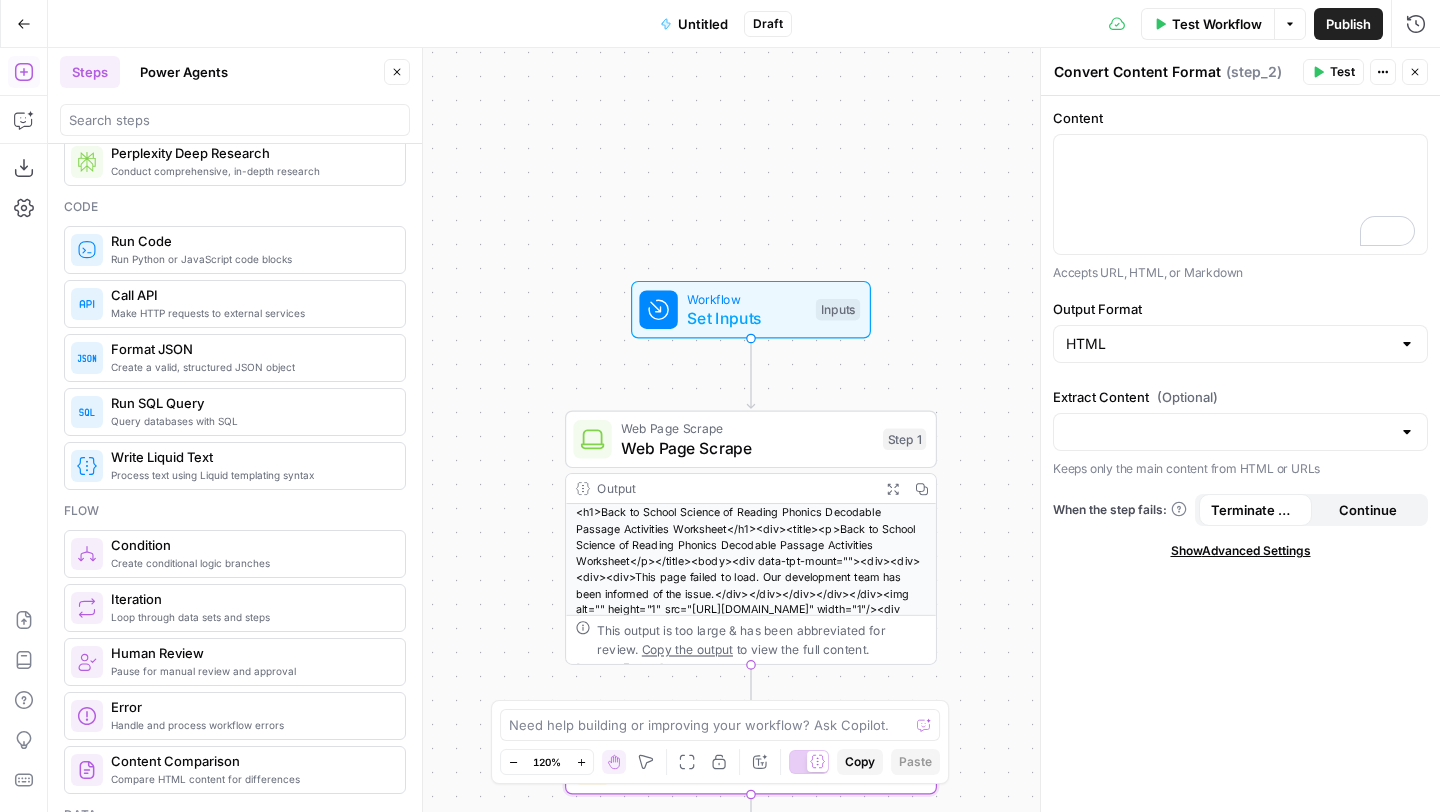 scroll, scrollTop: 378, scrollLeft: 0, axis: vertical 